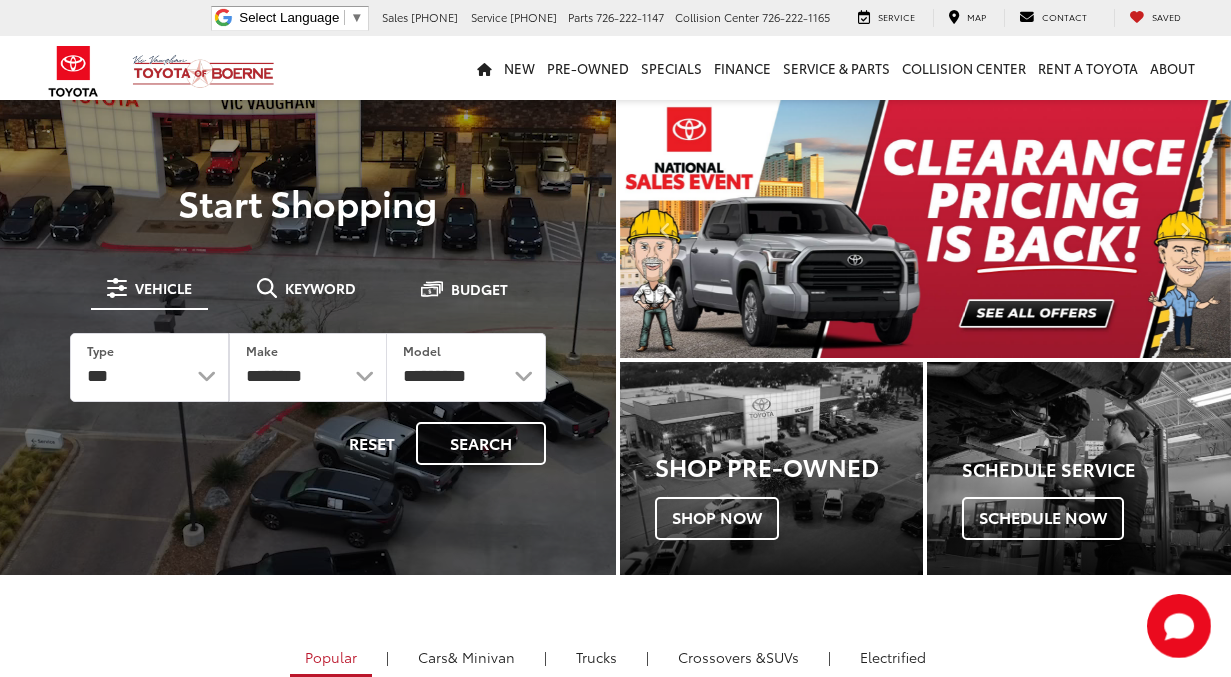 scroll, scrollTop: 0, scrollLeft: 0, axis: both 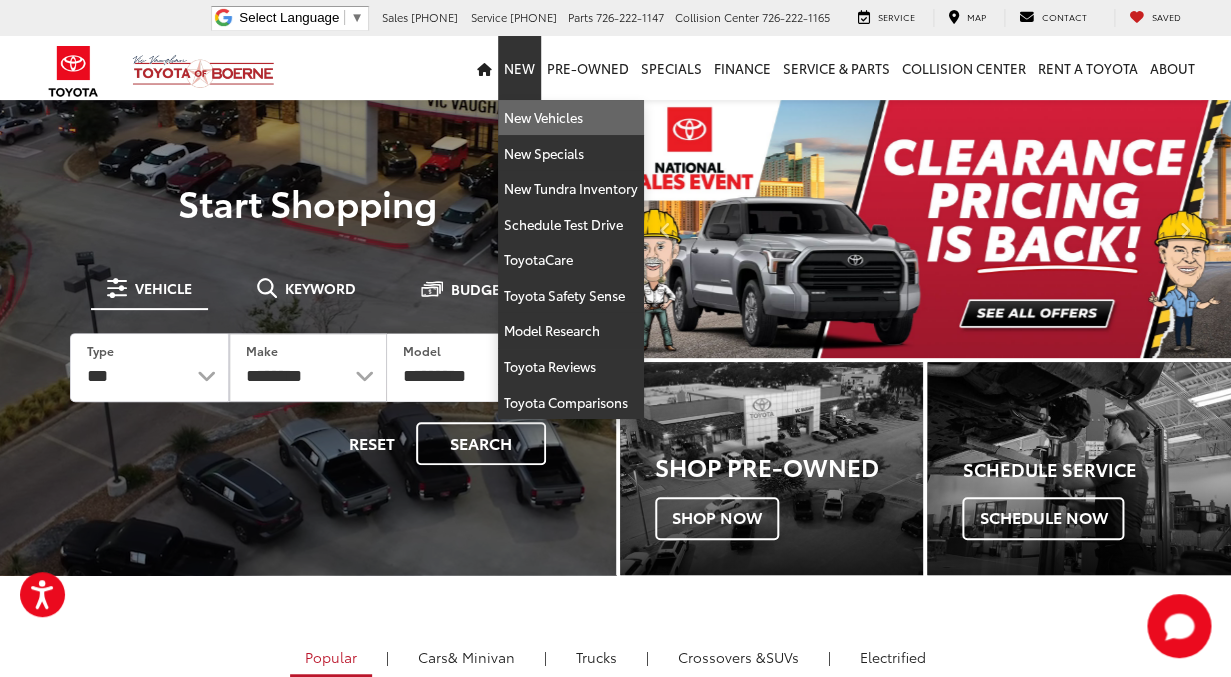 click on "New Vehicles" at bounding box center (571, 118) 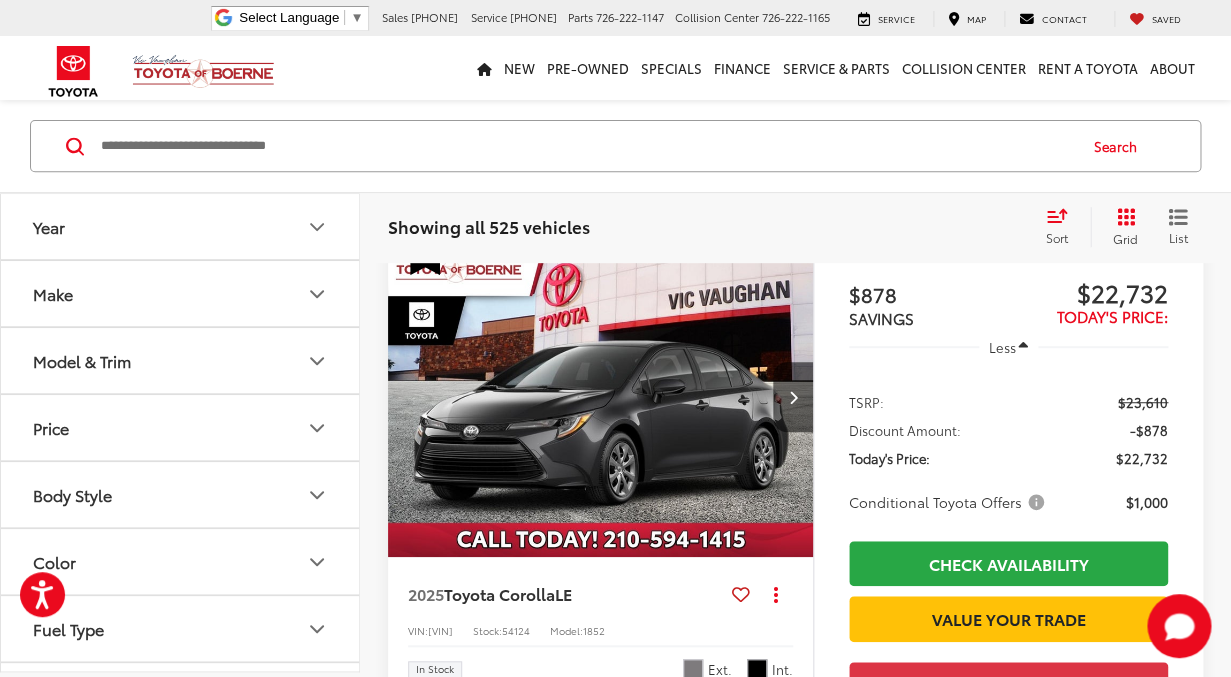 scroll, scrollTop: 185, scrollLeft: 0, axis: vertical 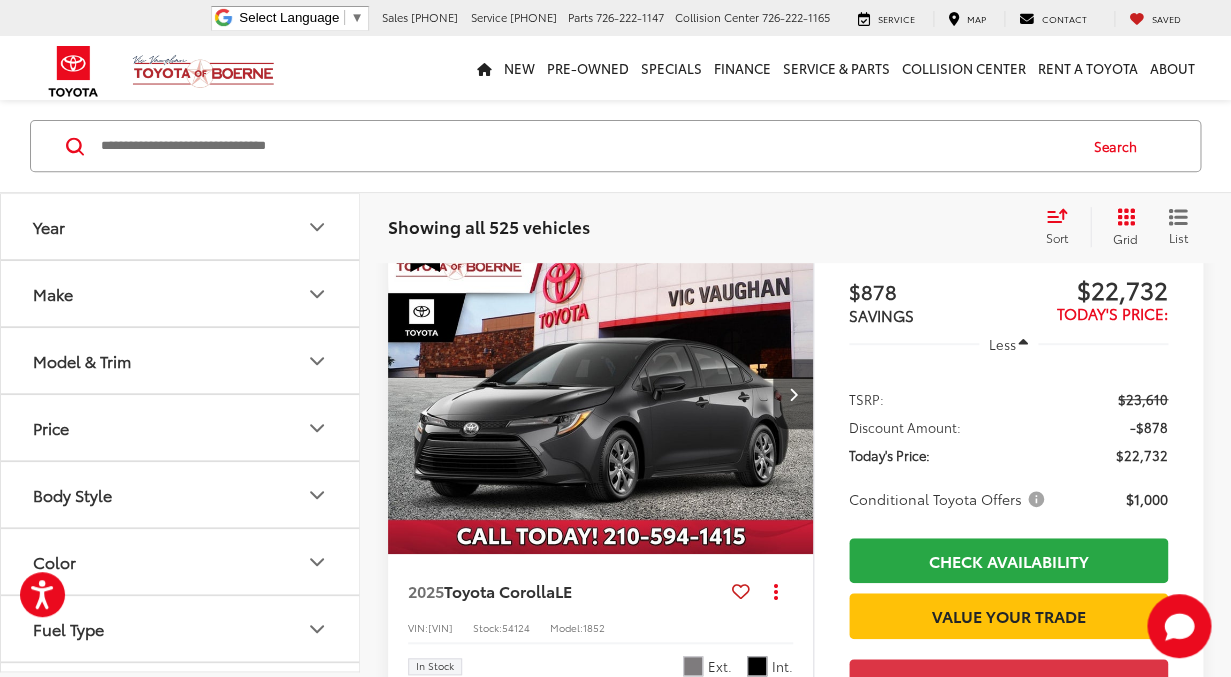 click on "Model & Trim" at bounding box center (82, 360) 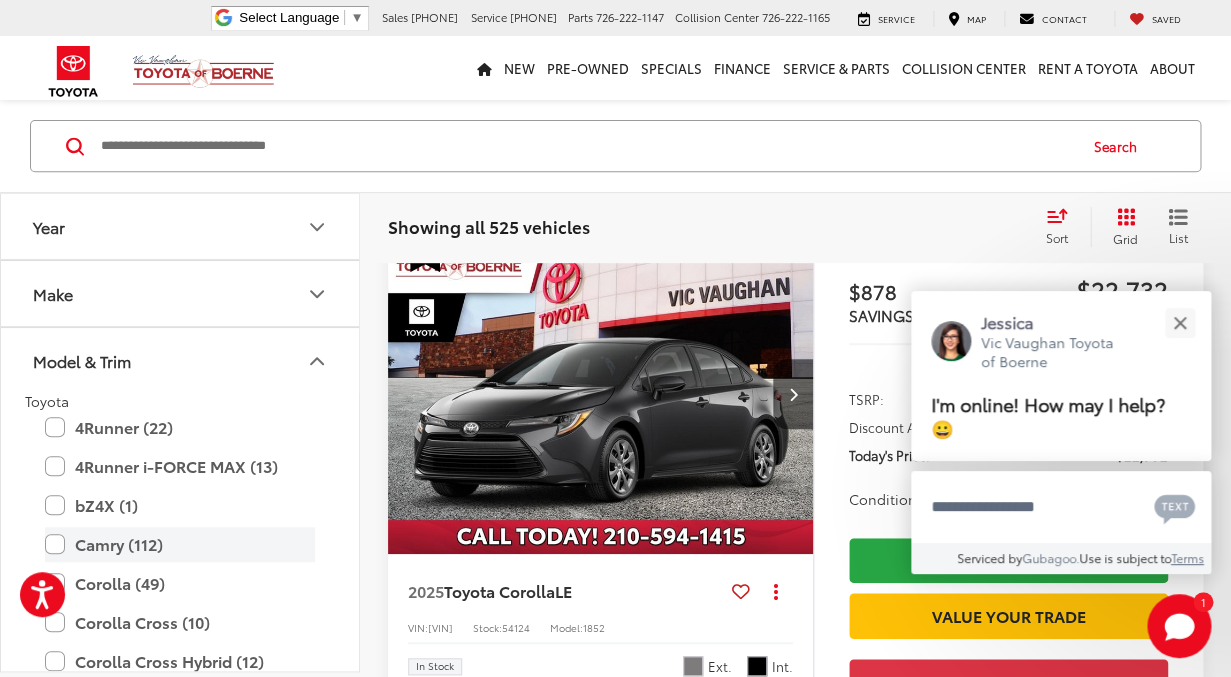 click on "Camry (112)" at bounding box center [180, 544] 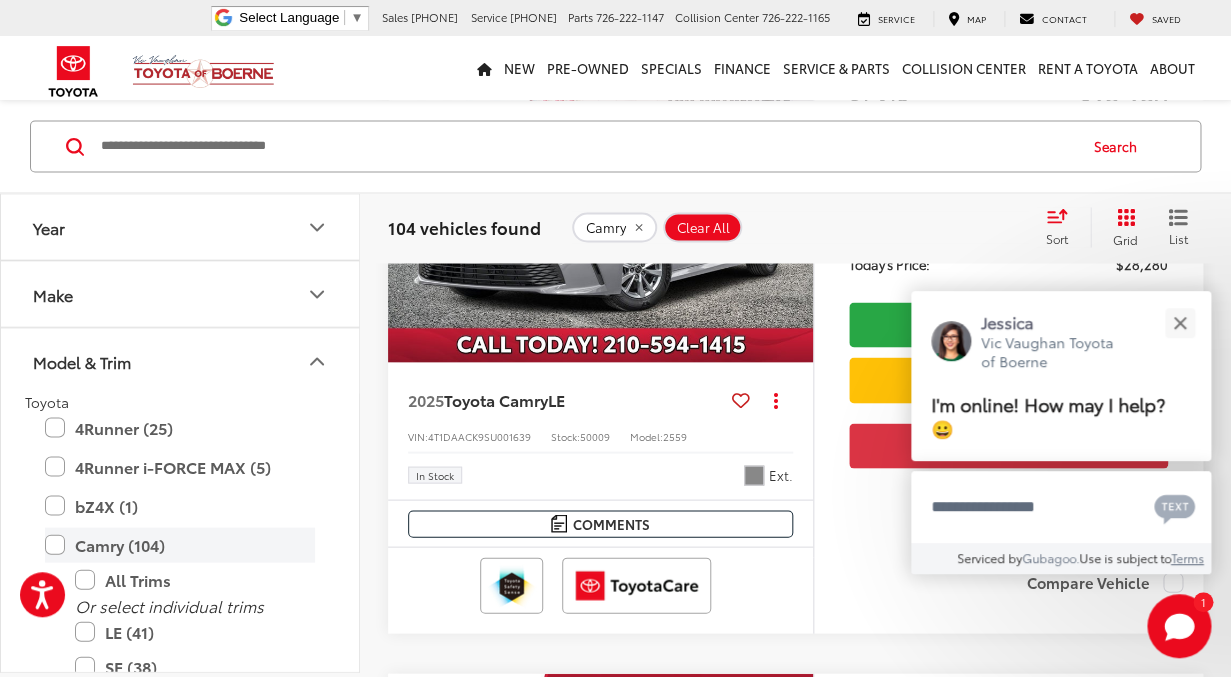 scroll, scrollTop: 1011, scrollLeft: 0, axis: vertical 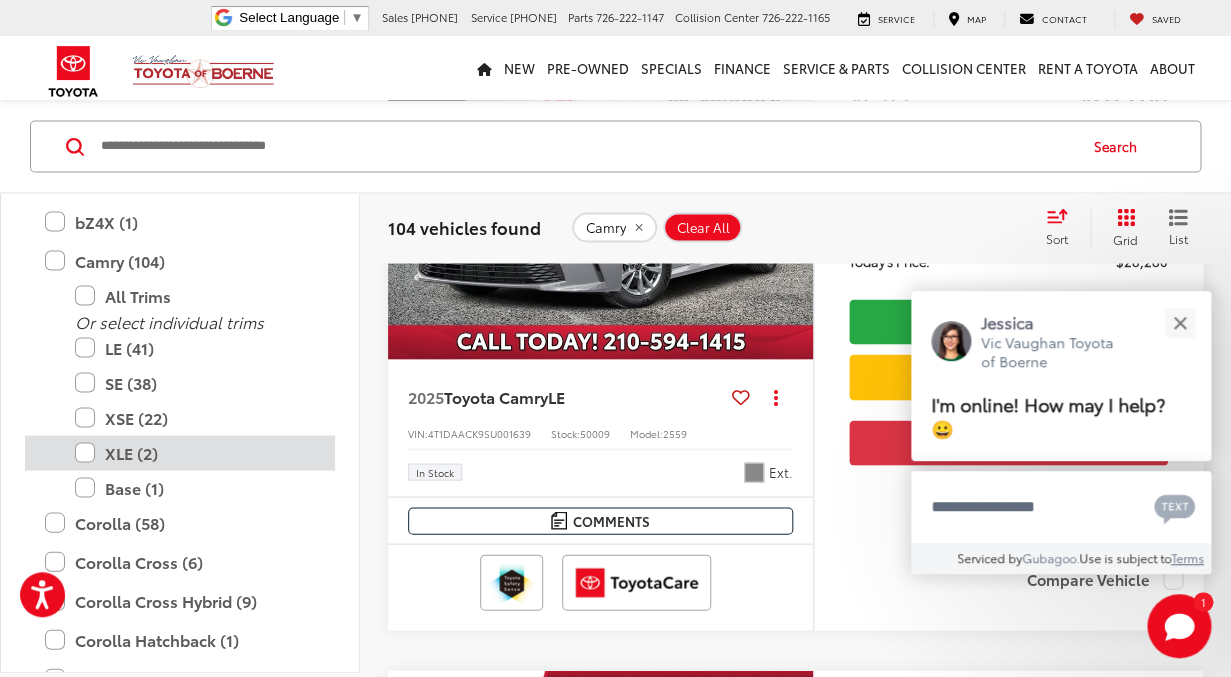 click on "XLE (2)" at bounding box center (195, 452) 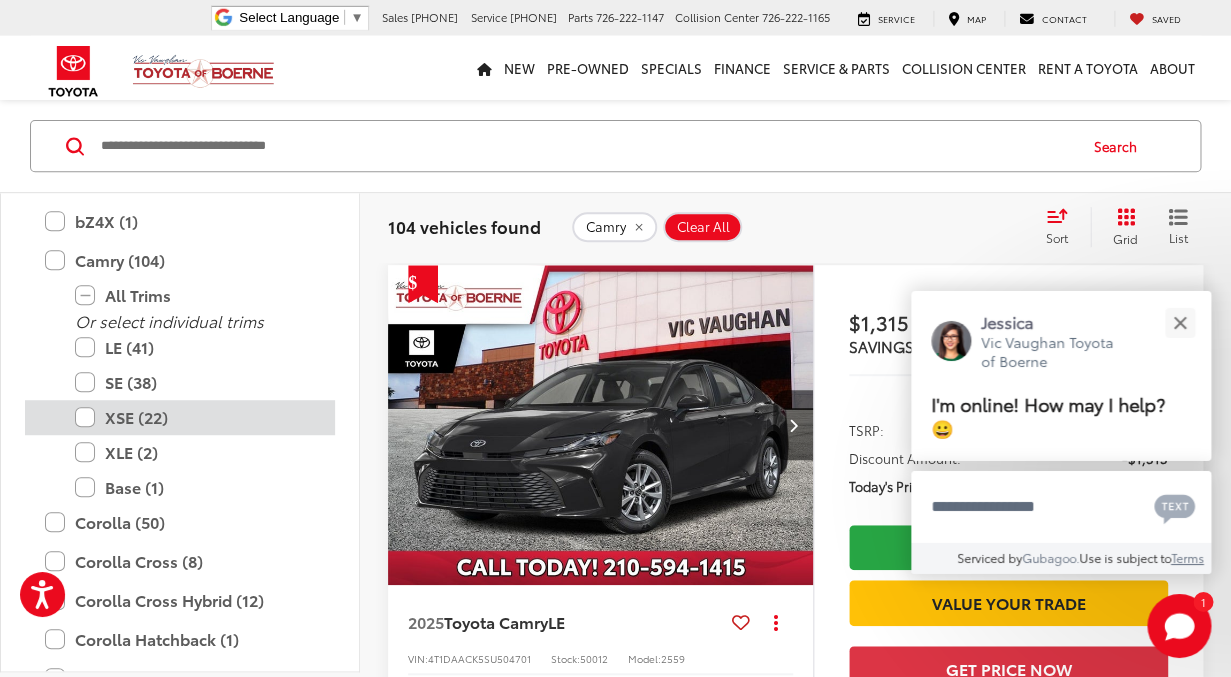click on "XSE (22)" at bounding box center [195, 417] 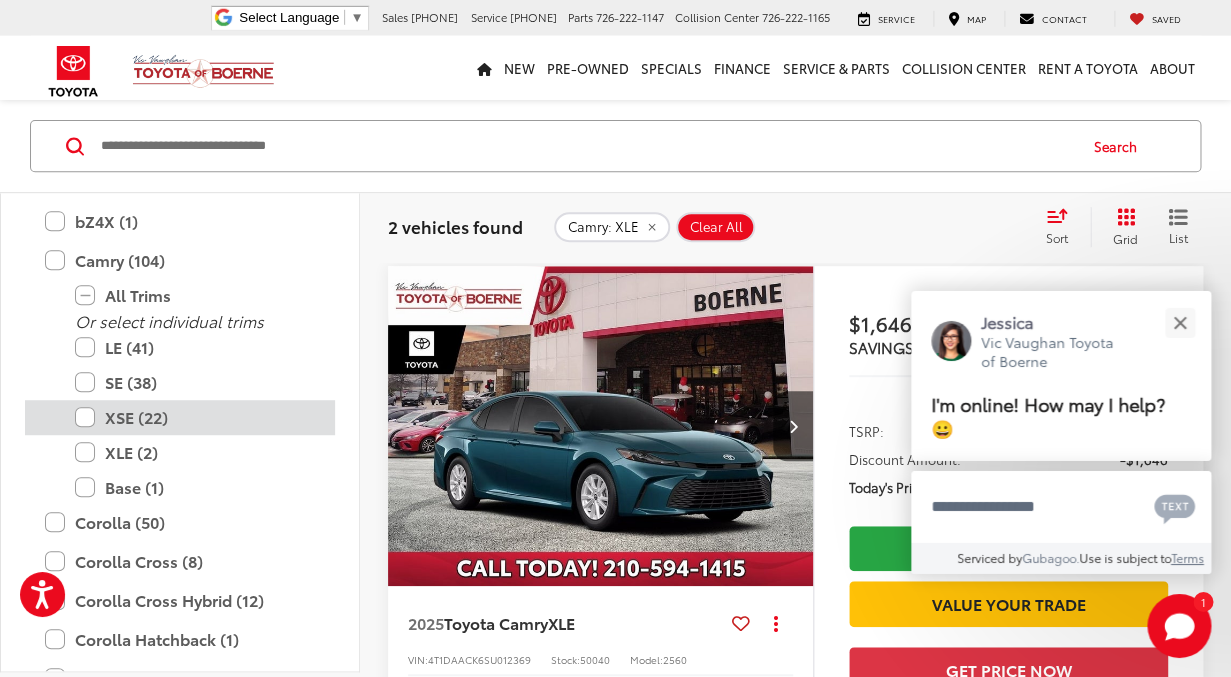 scroll, scrollTop: 153, scrollLeft: 0, axis: vertical 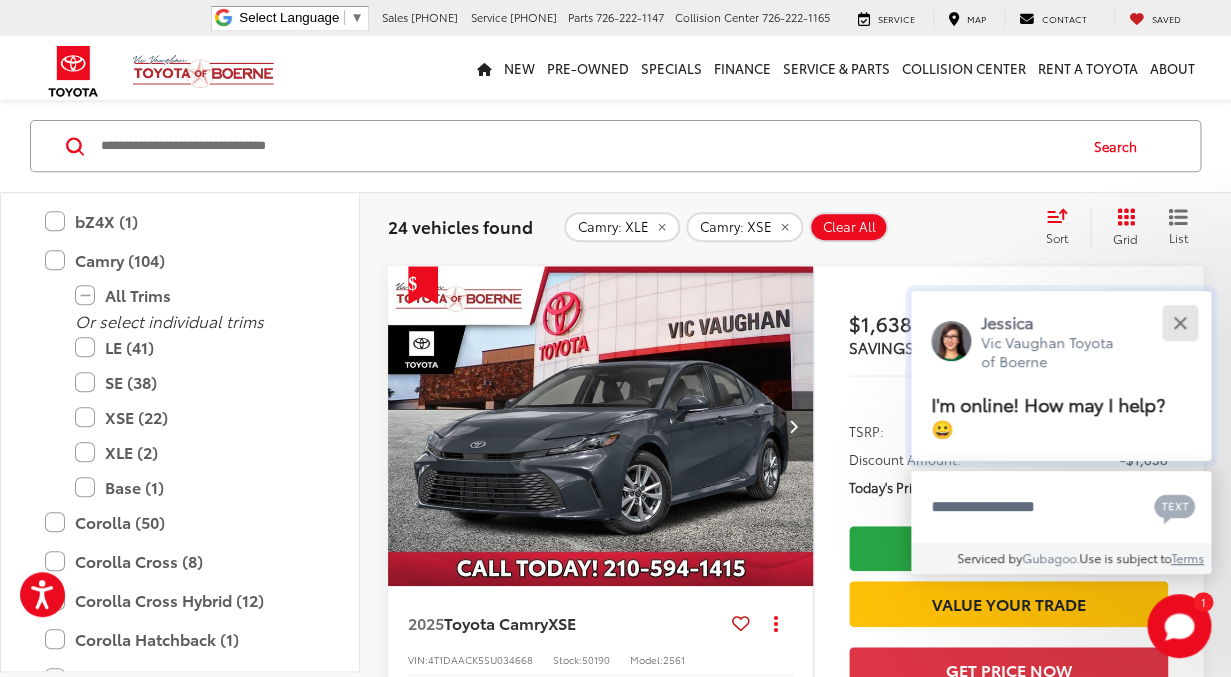 click at bounding box center (1179, 322) 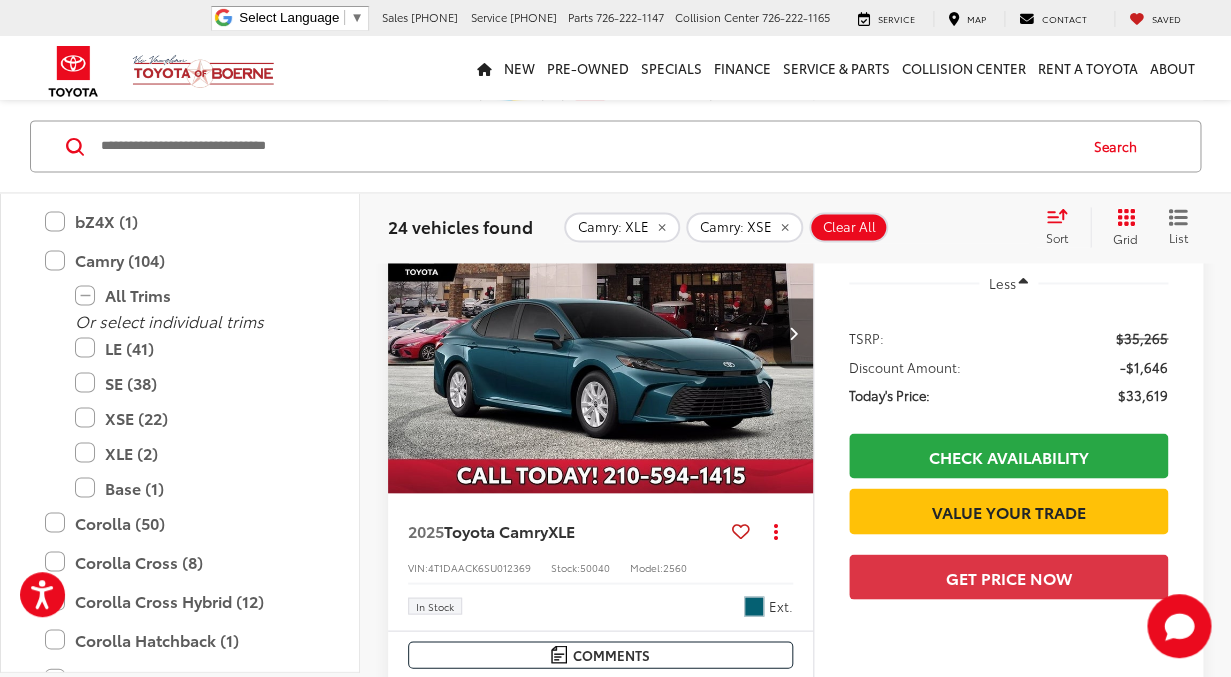scroll, scrollTop: 878, scrollLeft: 0, axis: vertical 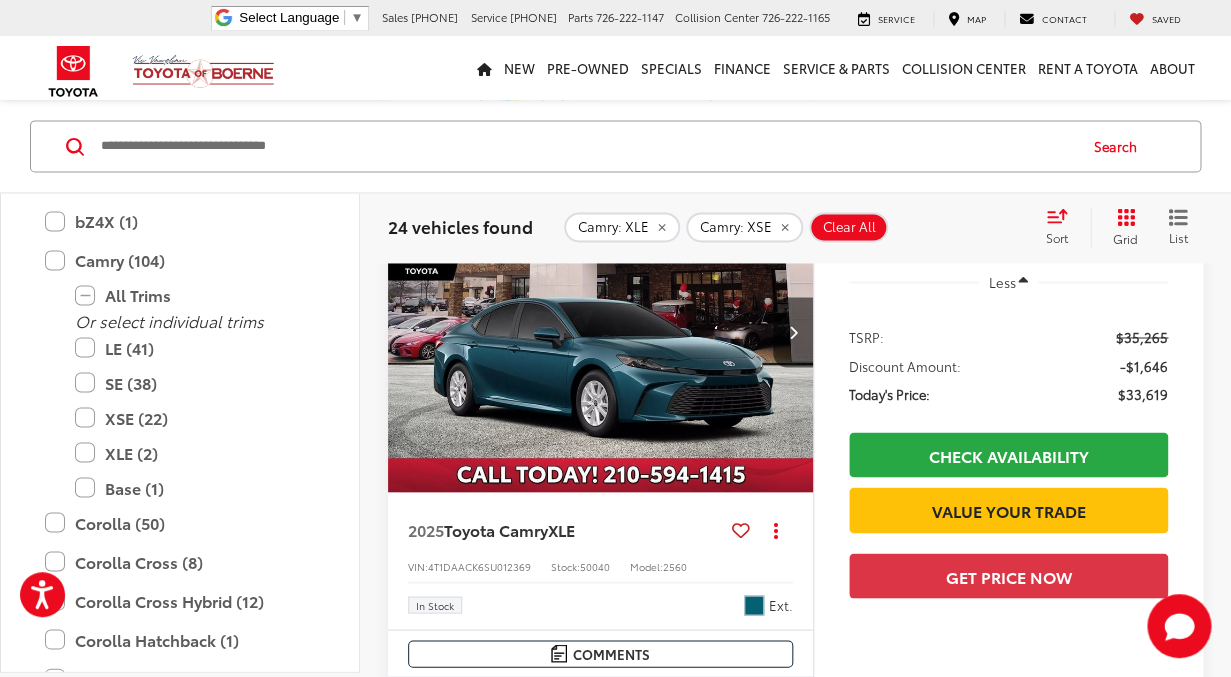 click at bounding box center [601, 332] 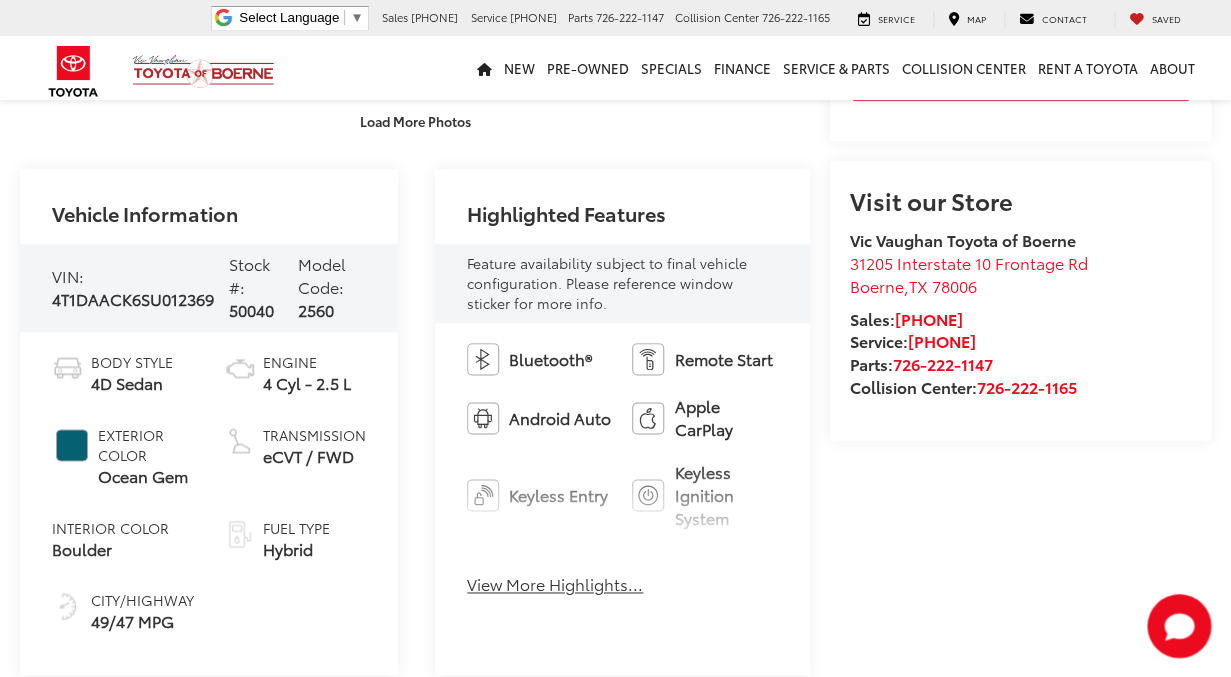 scroll, scrollTop: 621, scrollLeft: 0, axis: vertical 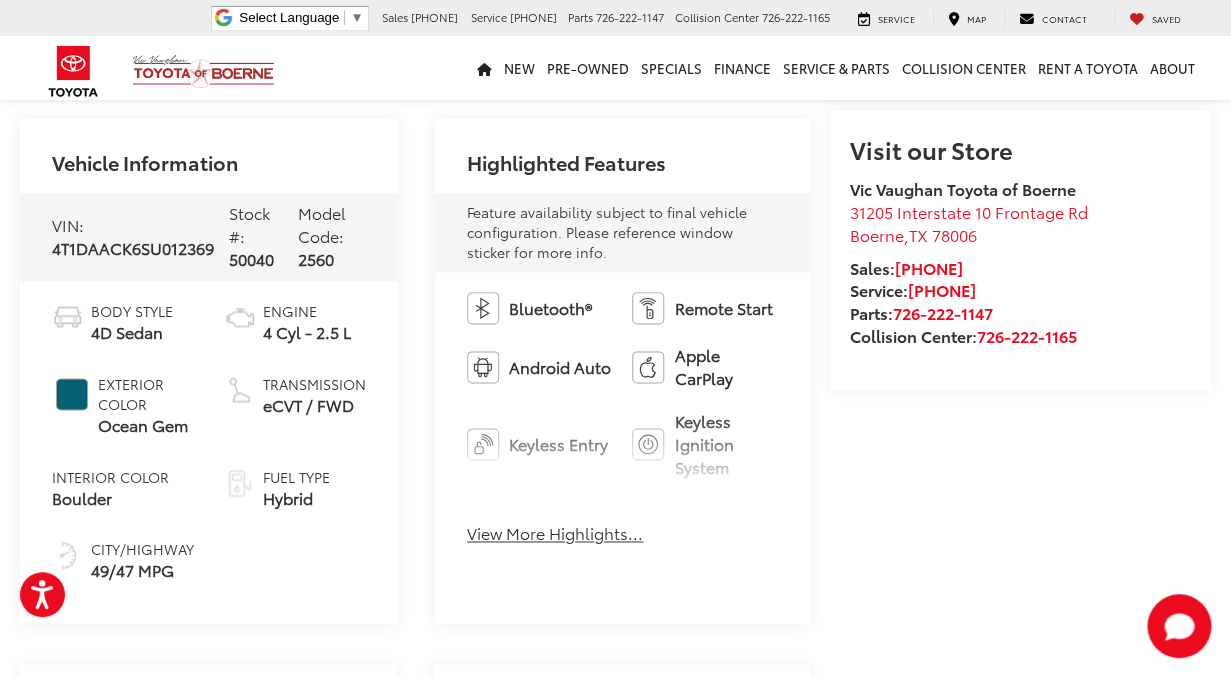 click on "View More Highlights..." at bounding box center [555, 533] 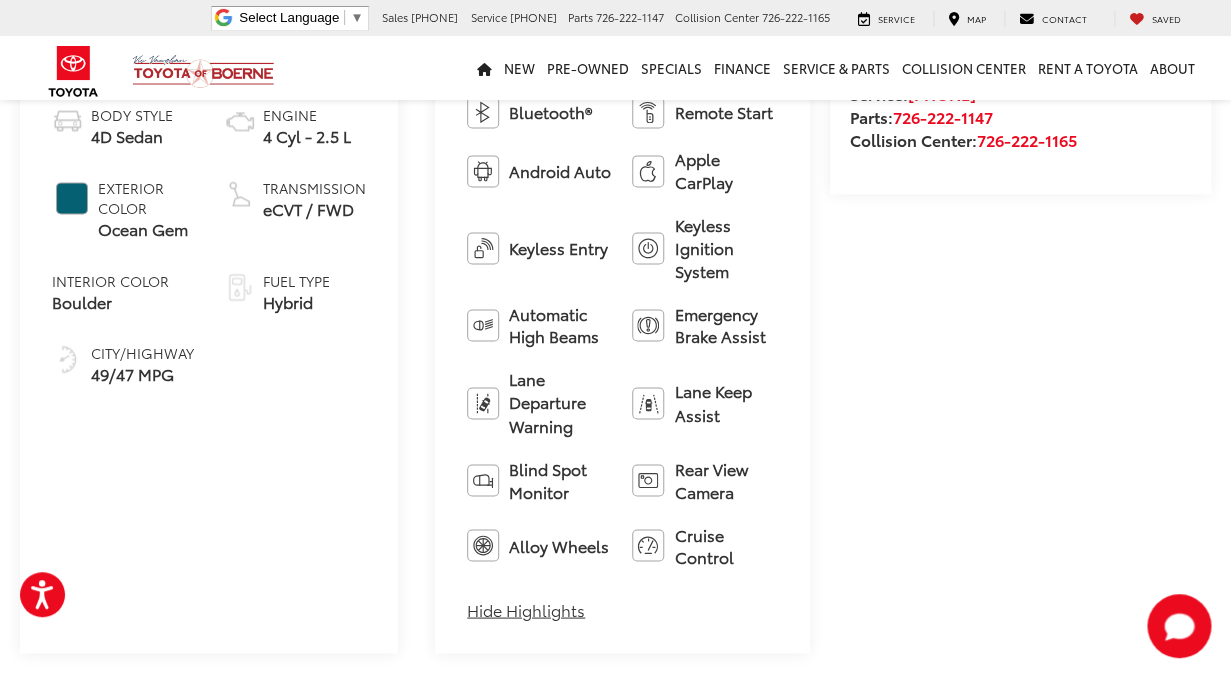 scroll, scrollTop: 818, scrollLeft: 0, axis: vertical 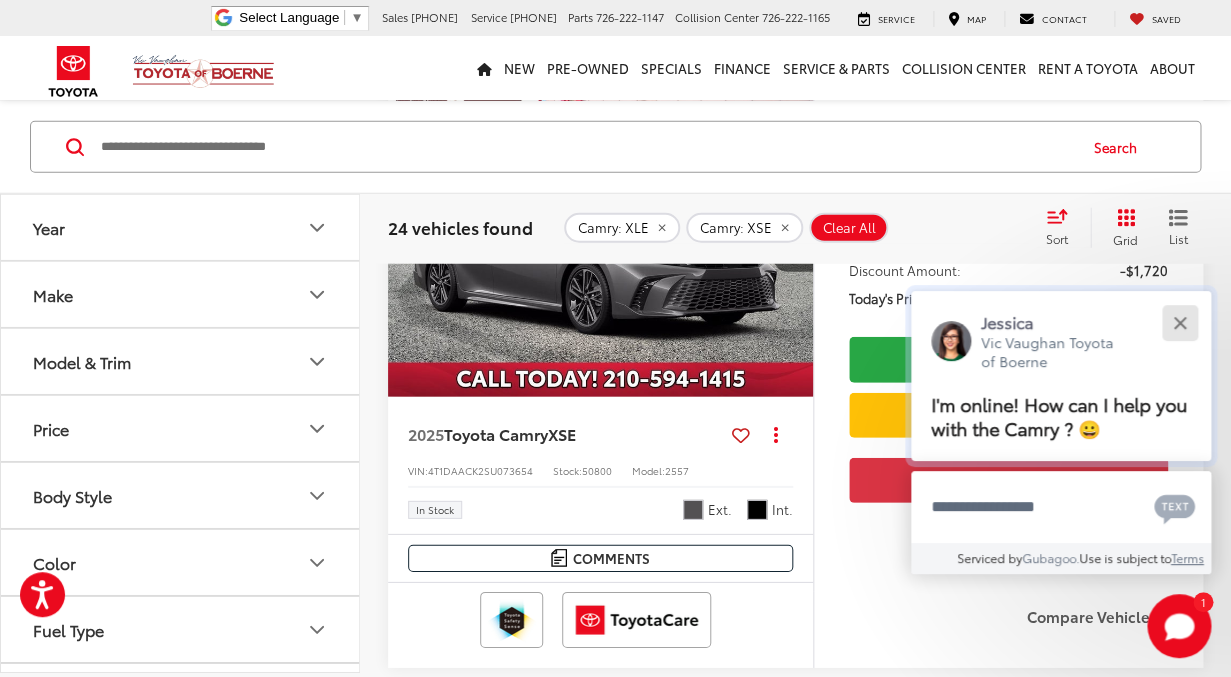 click at bounding box center [1179, 322] 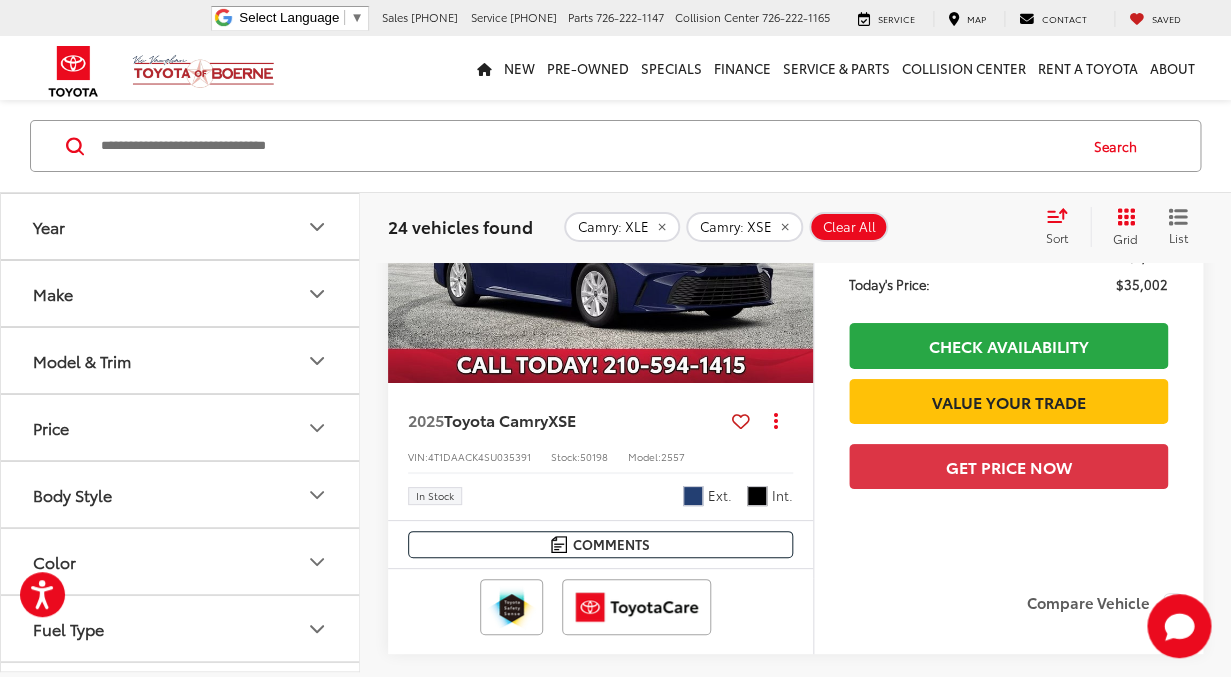 scroll, scrollTop: 2250, scrollLeft: 0, axis: vertical 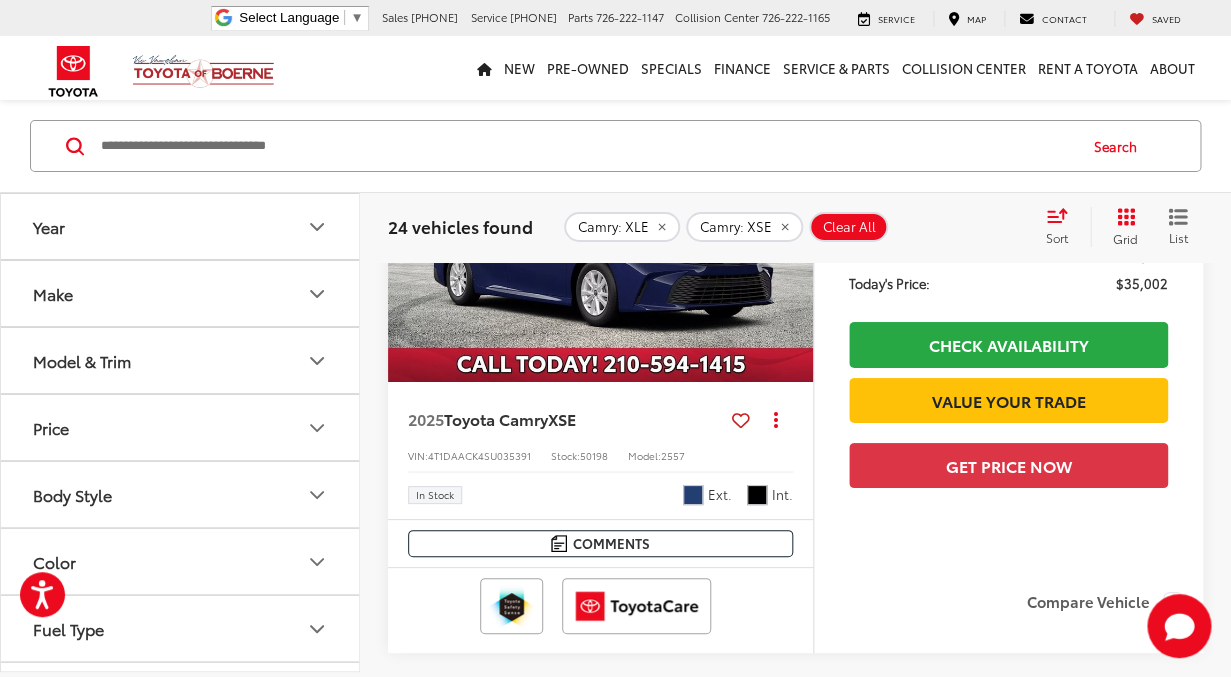 click at bounding box center [601, 222] 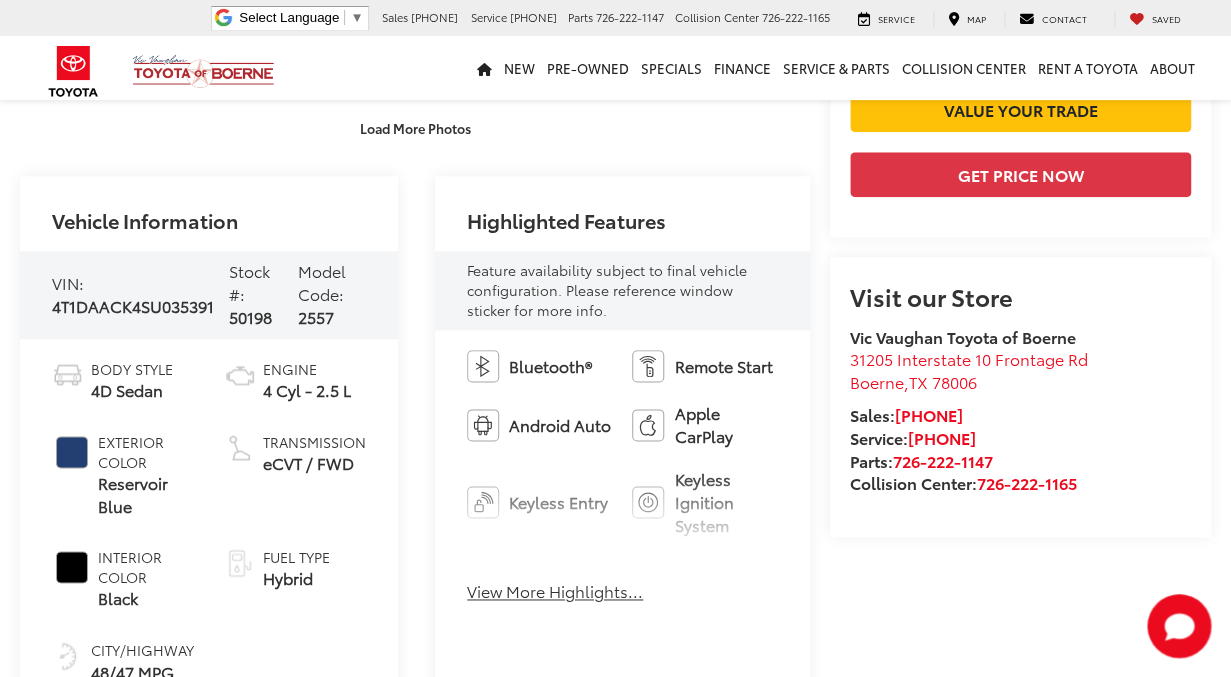 scroll, scrollTop: 571, scrollLeft: 0, axis: vertical 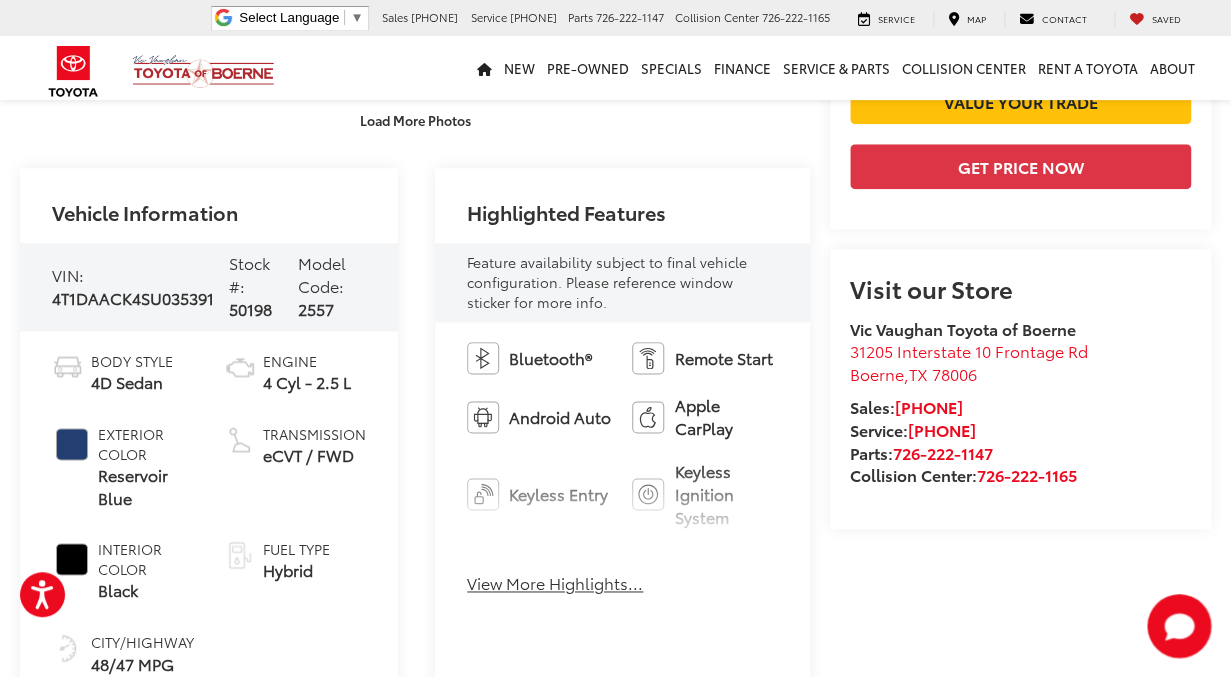 click on "Bluetooth®
Remote Start
Android Auto
Apple CarPlay
Keyless Entry
Keyless Ignition System
Automatic High Beams
Emergency Brake Assist
Lane Departure Warning
Lane Keep Assist
Blind Spot Monitor
Rear View Camera
Alloy Wheels
Cruise Control
View More Highlights...
Hide Highlights" at bounding box center [622, 474] 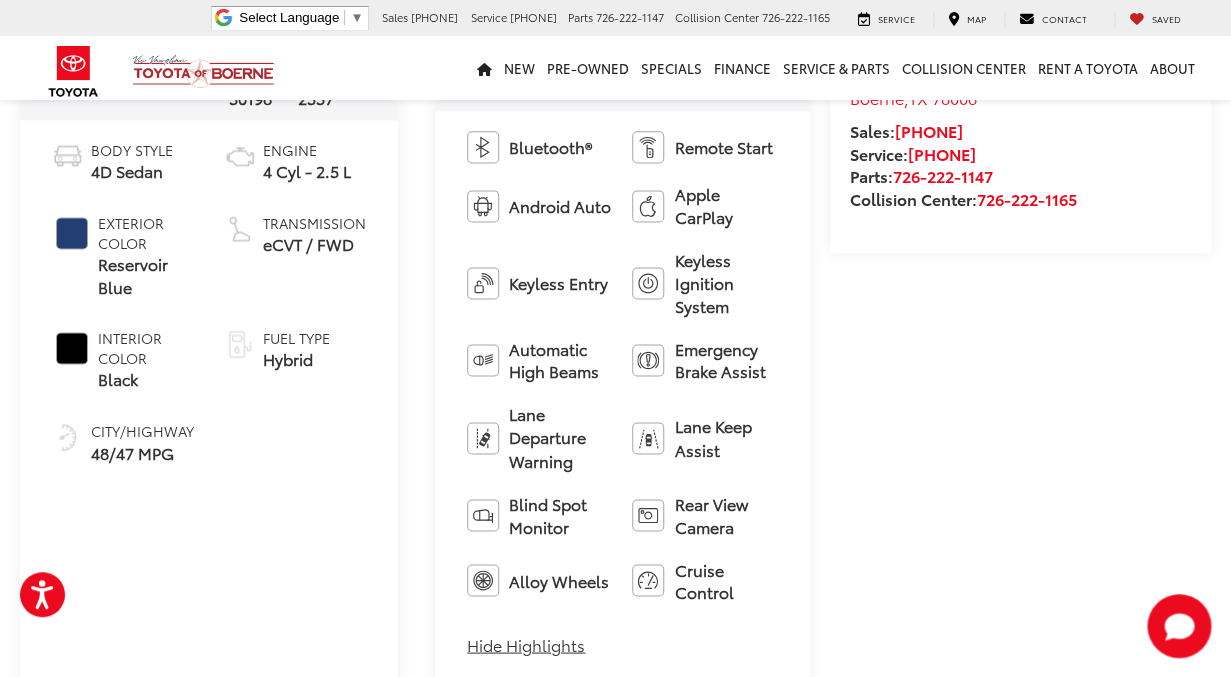 scroll, scrollTop: 783, scrollLeft: 0, axis: vertical 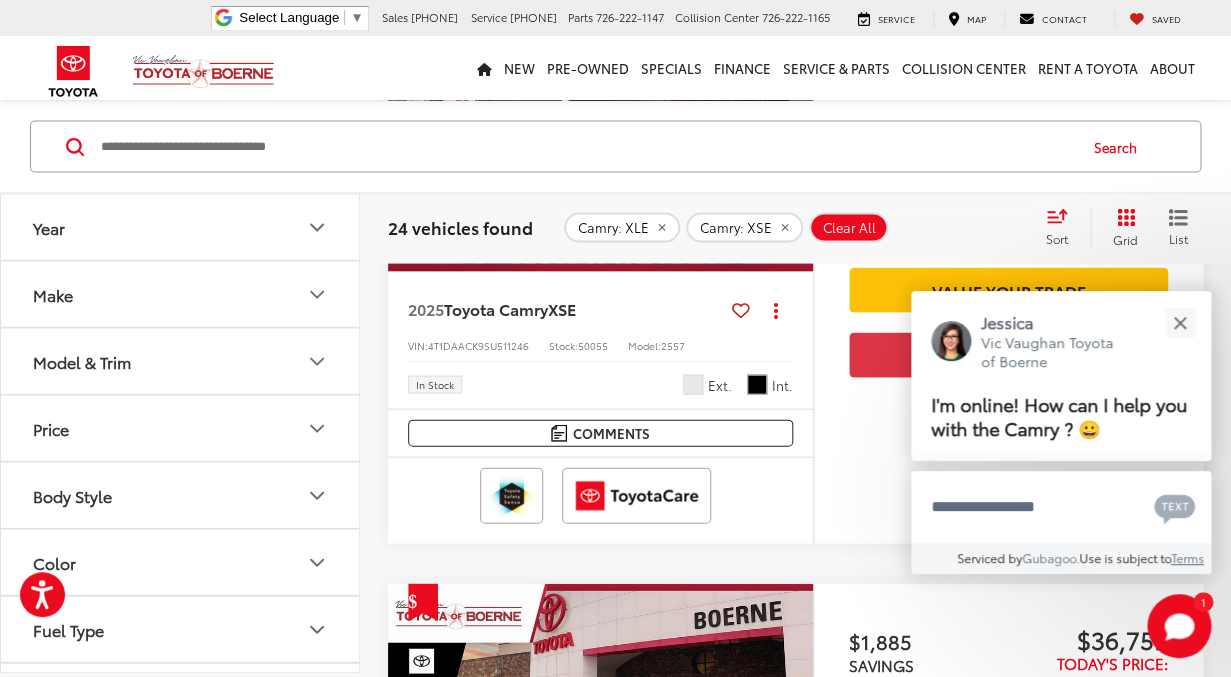 click at bounding box center (601, 112) 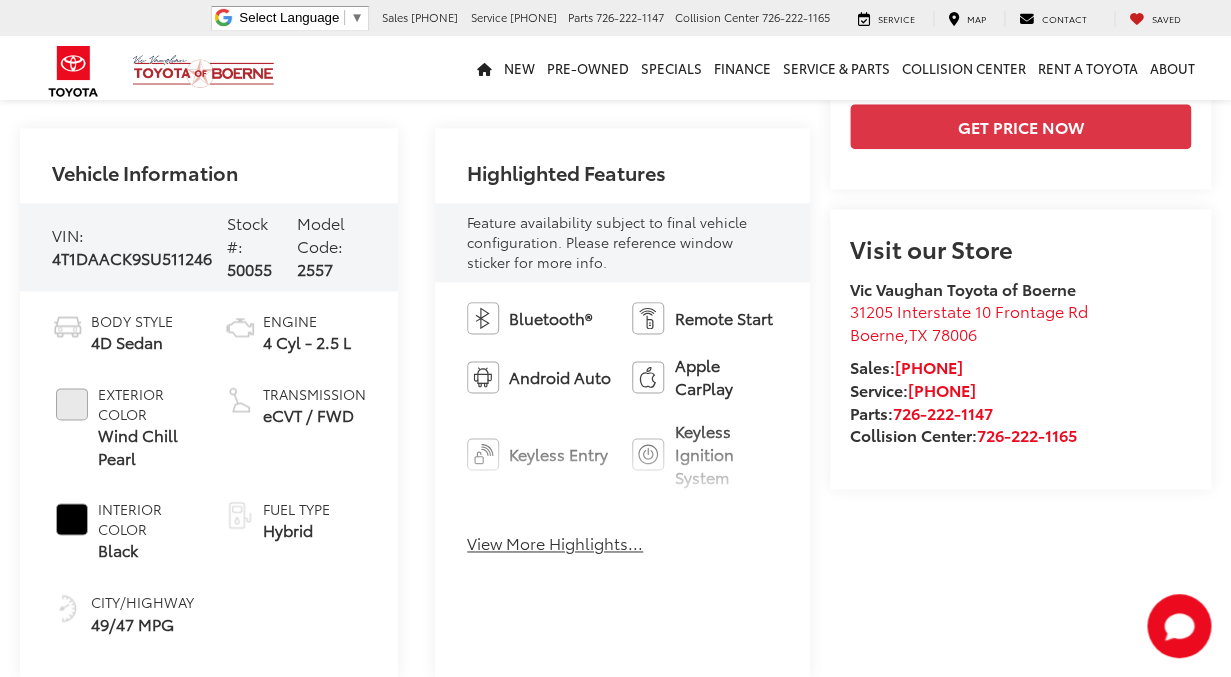 scroll, scrollTop: 652, scrollLeft: 0, axis: vertical 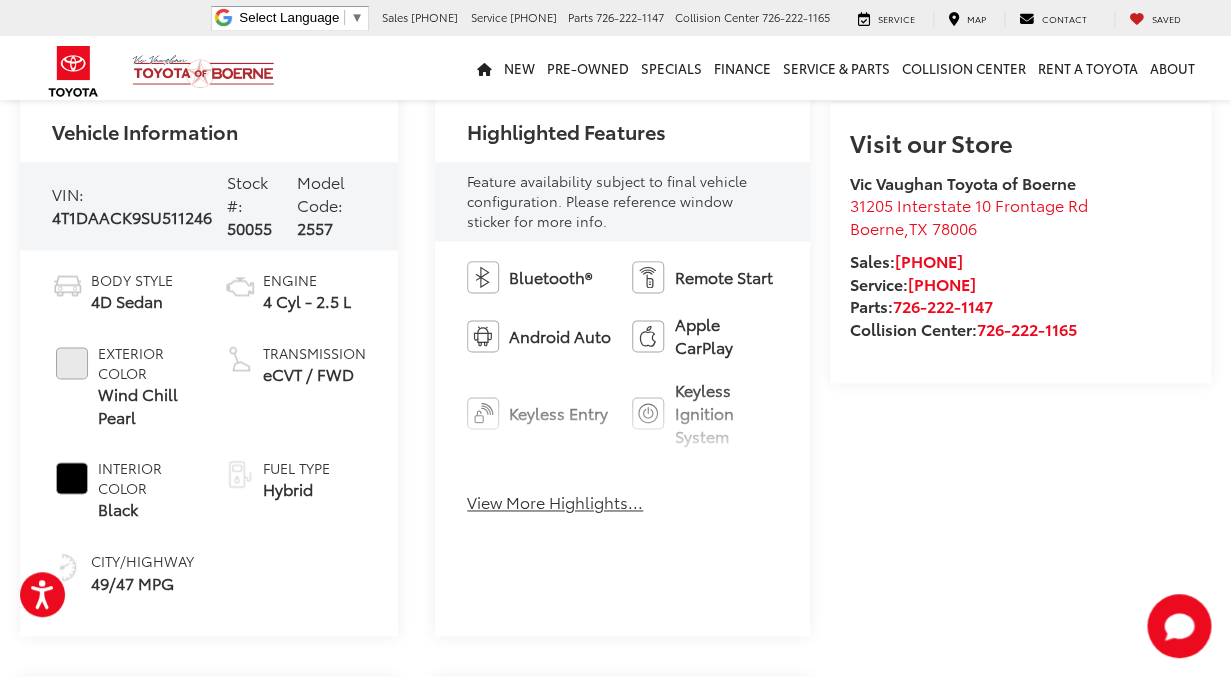 click on "View More Highlights..." at bounding box center (555, 502) 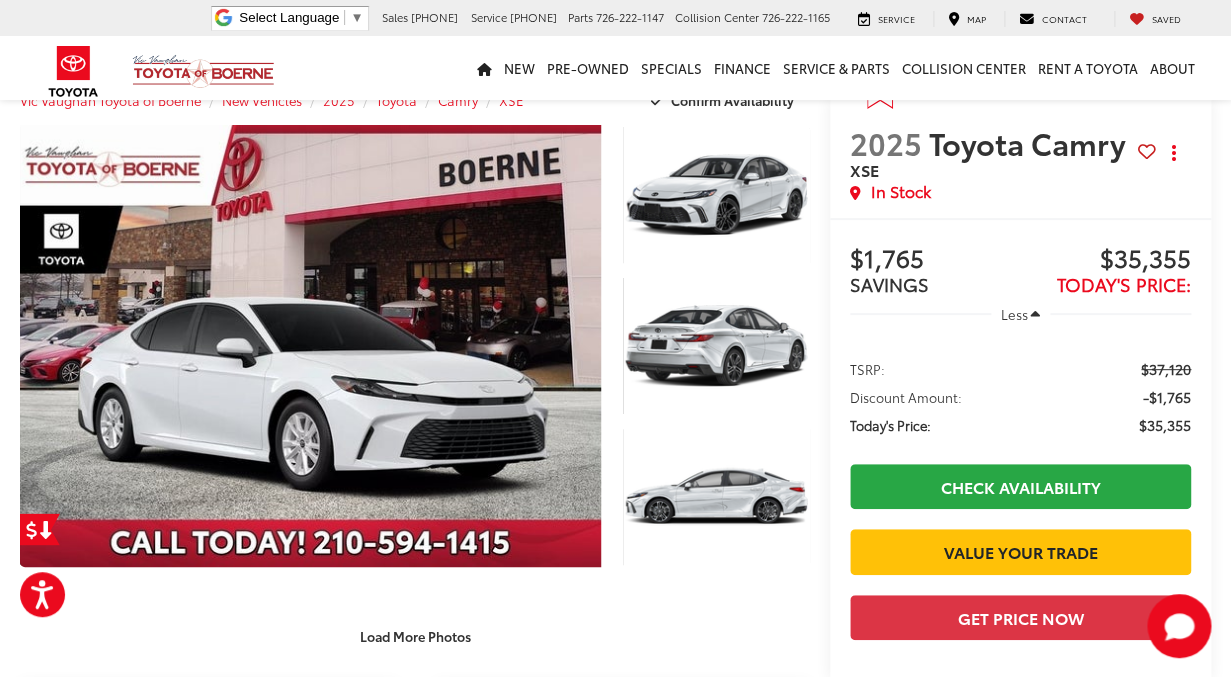 scroll, scrollTop: 51, scrollLeft: 0, axis: vertical 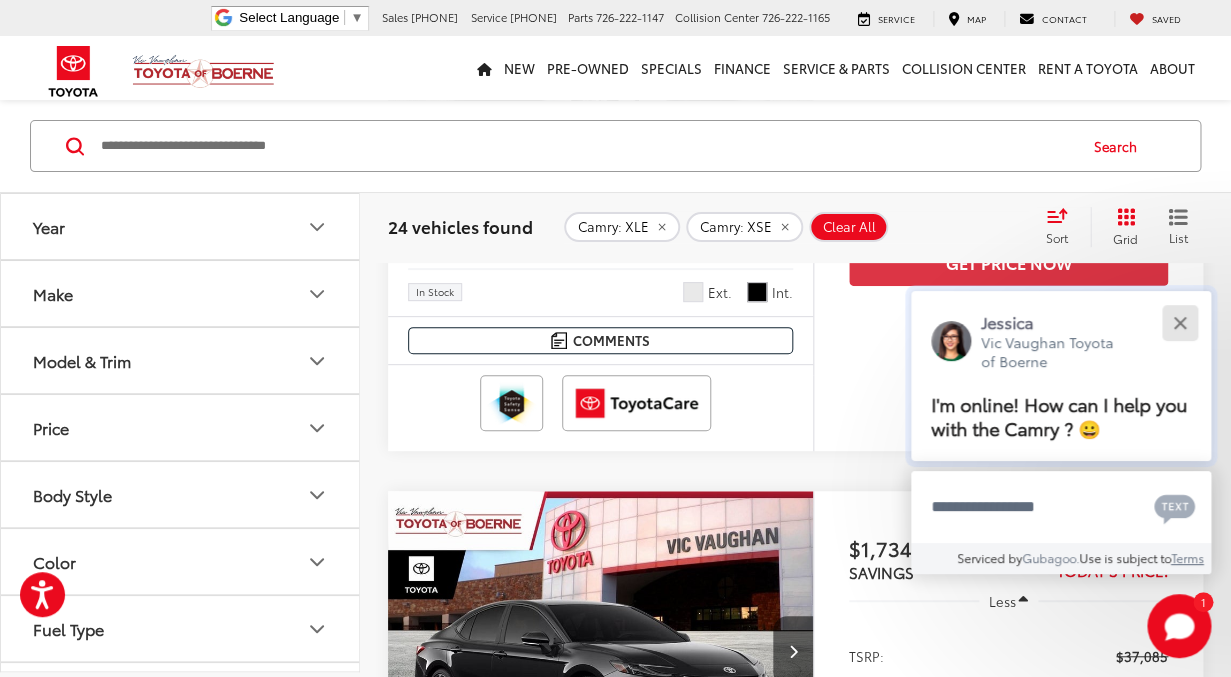 click at bounding box center (1179, 322) 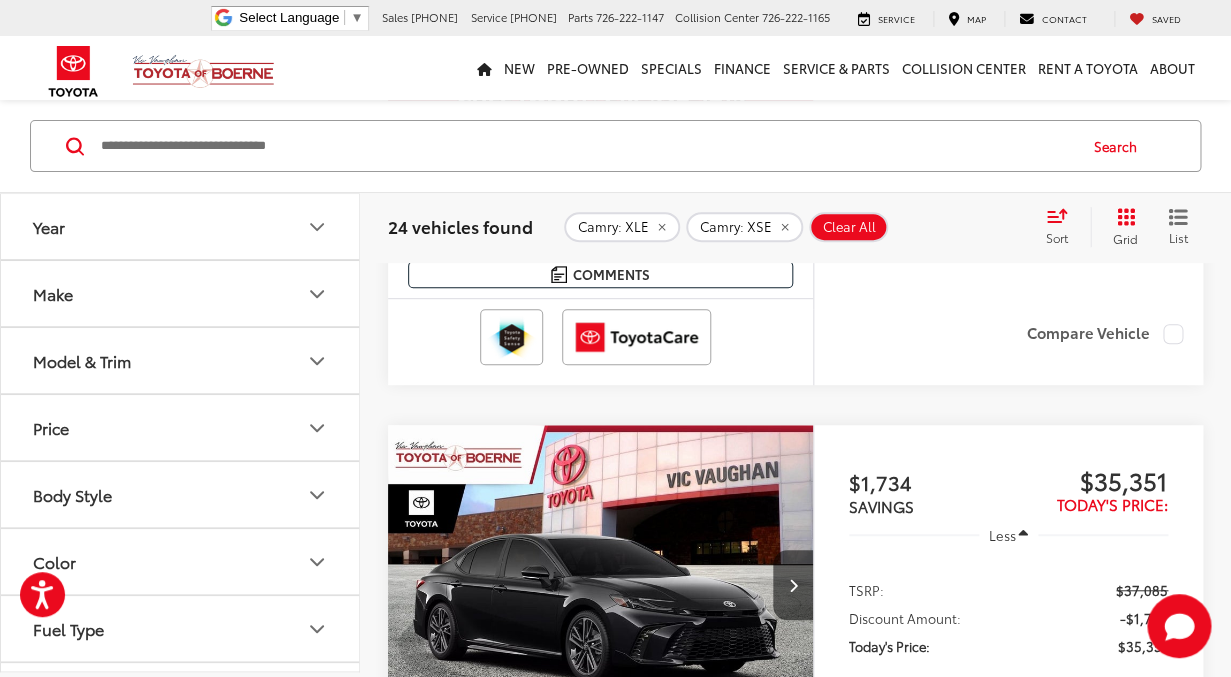 scroll, scrollTop: 5045, scrollLeft: 0, axis: vertical 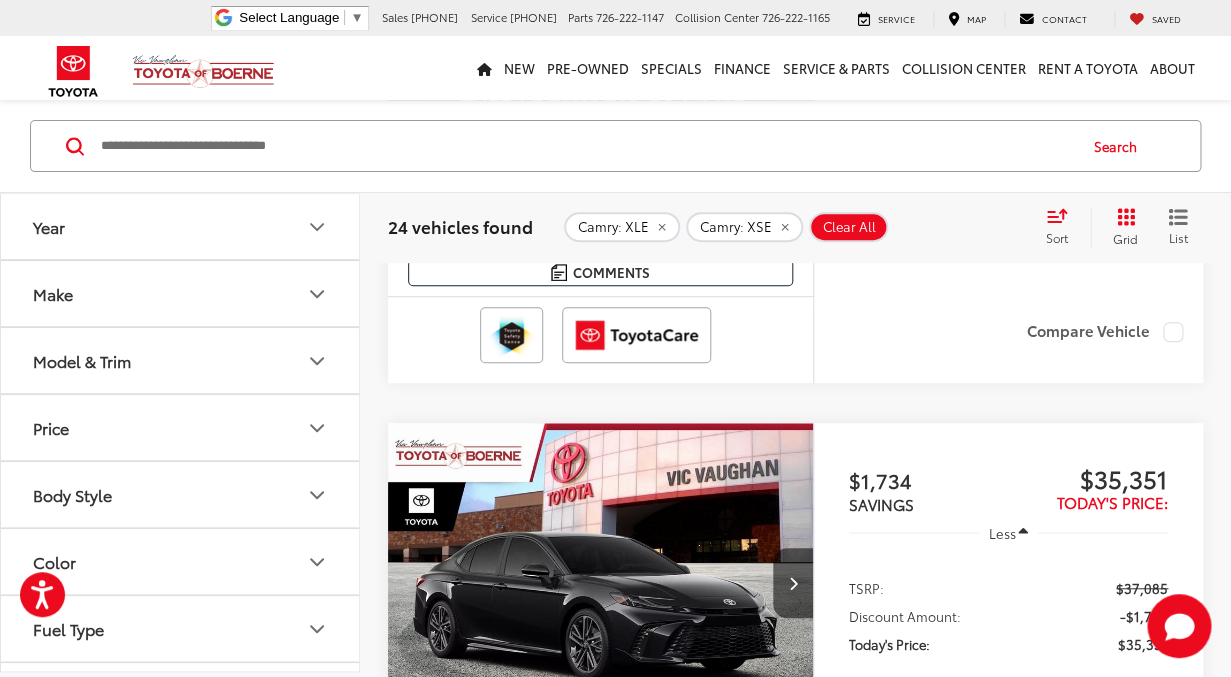 click at bounding box center [601, -48] 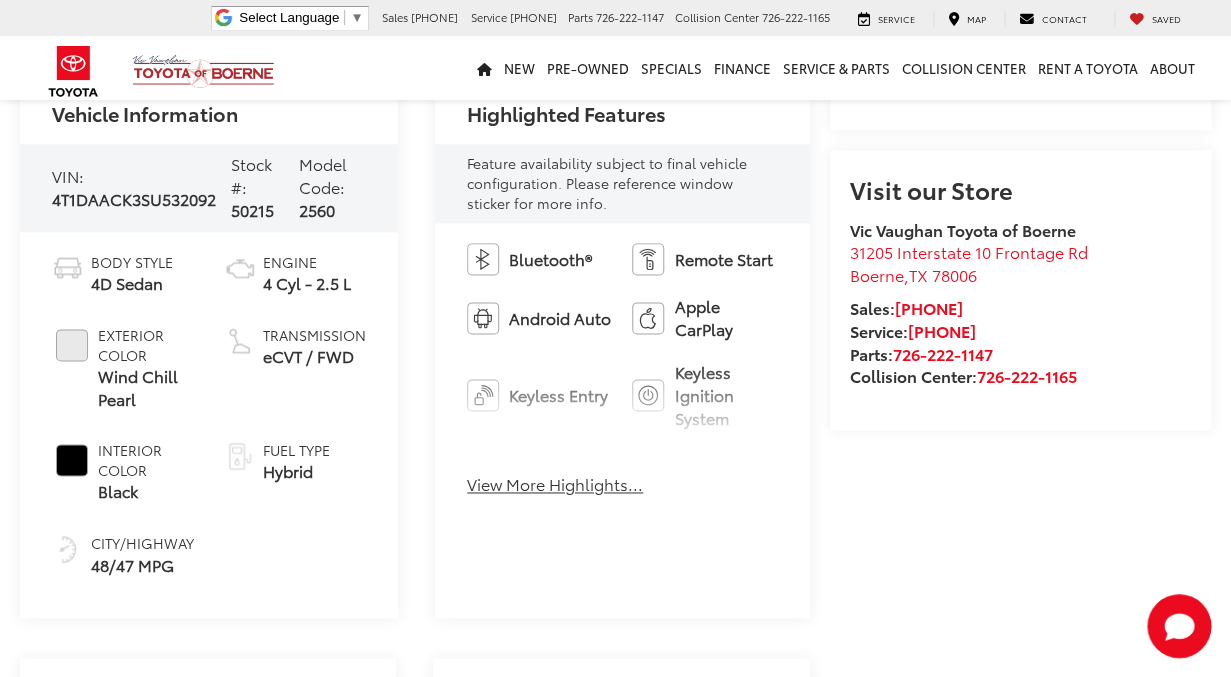 scroll, scrollTop: 691, scrollLeft: 0, axis: vertical 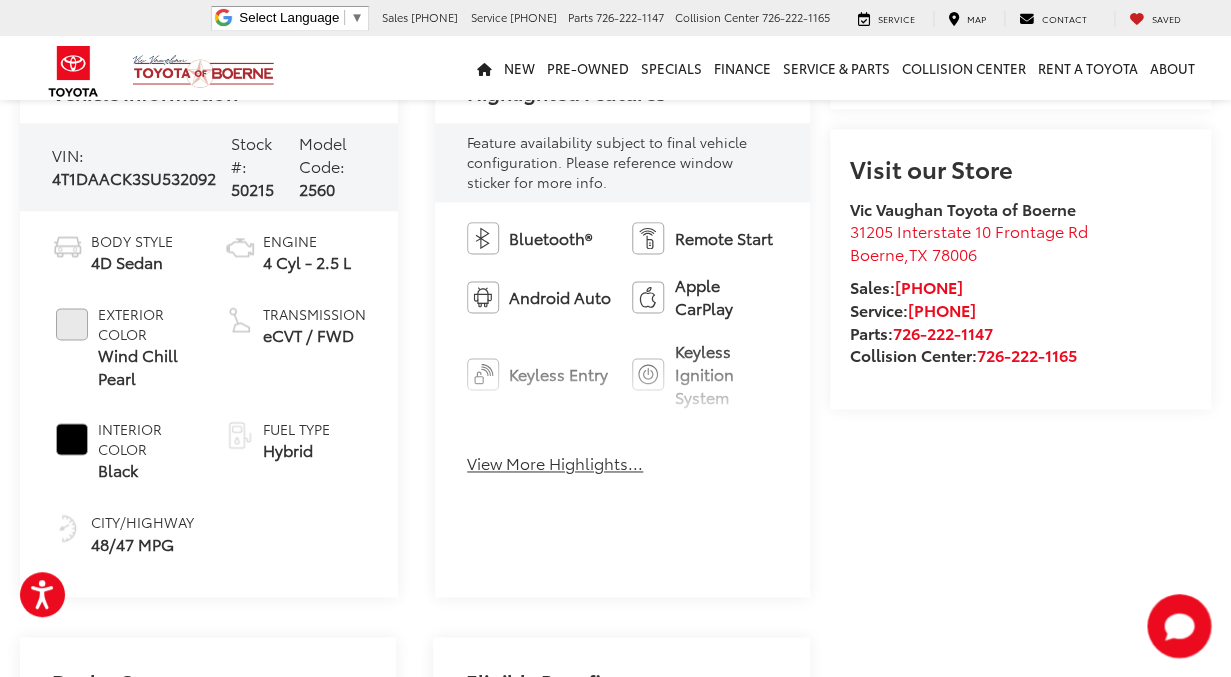 click on "View More Highlights..." at bounding box center (555, 463) 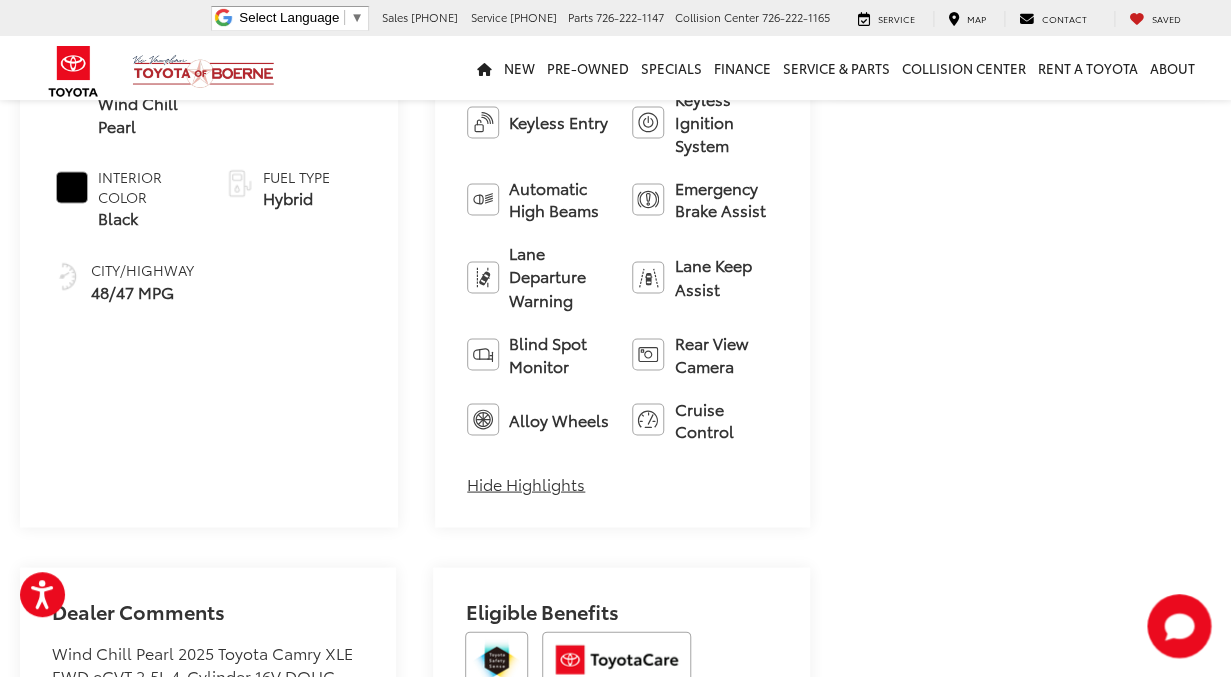 scroll, scrollTop: 942, scrollLeft: 0, axis: vertical 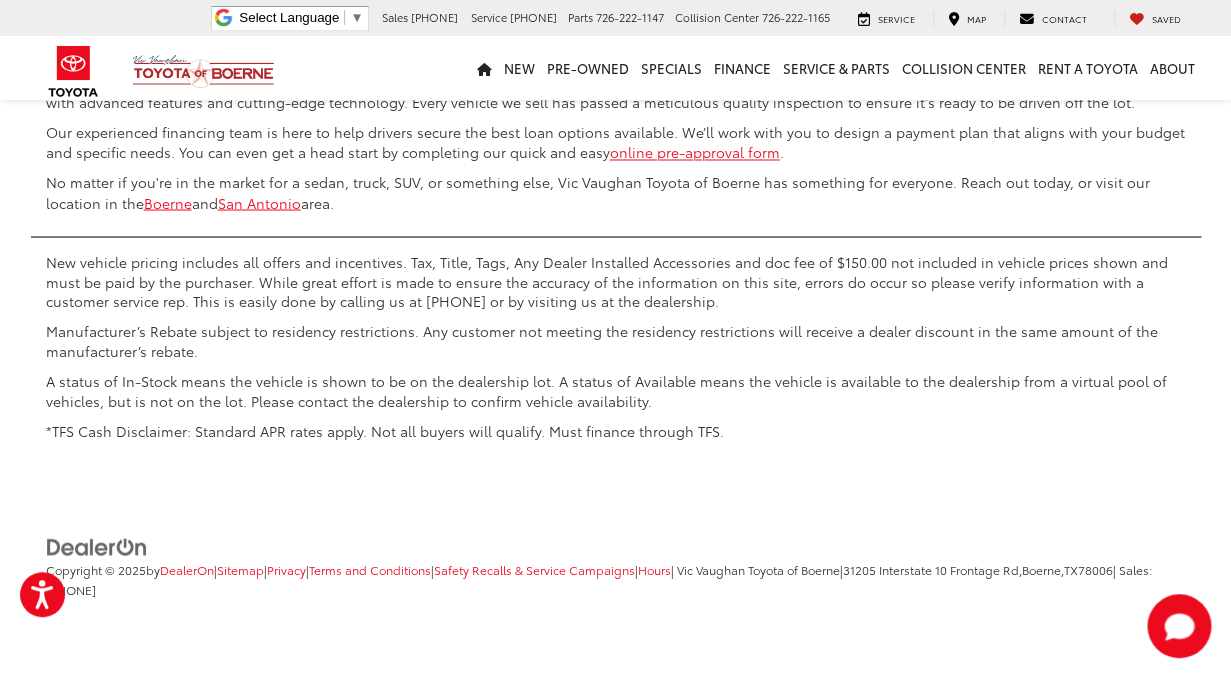 click on "2" at bounding box center (935, -50) 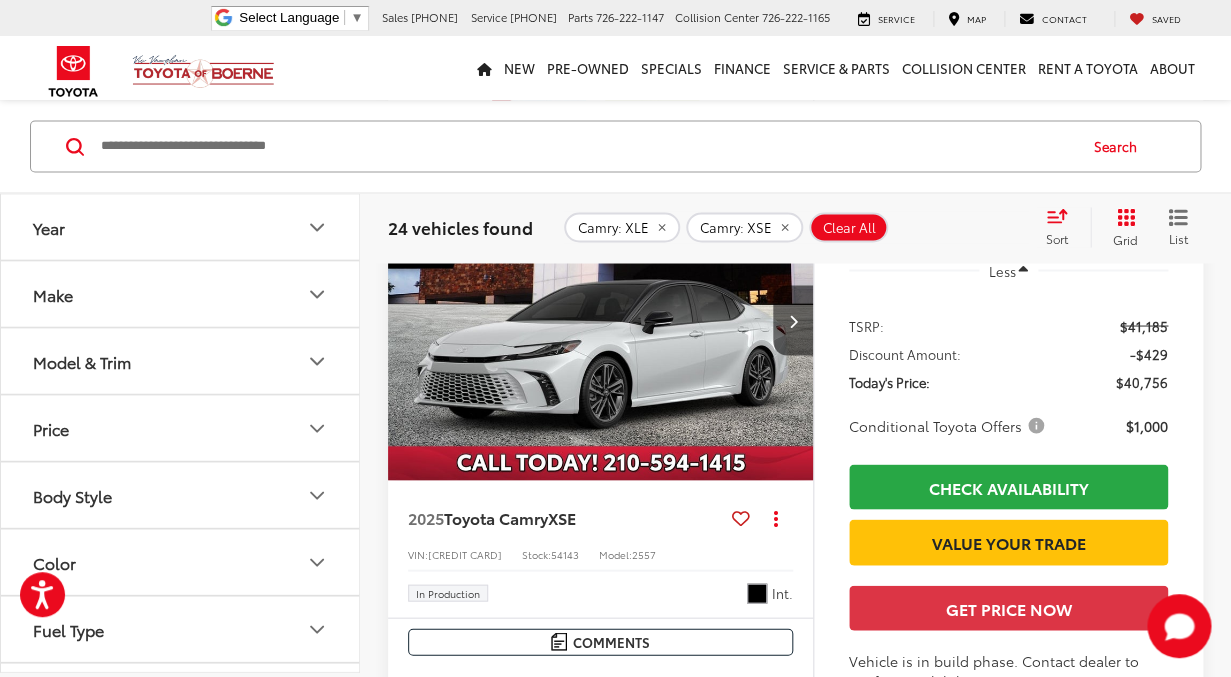scroll, scrollTop: 1010, scrollLeft: 0, axis: vertical 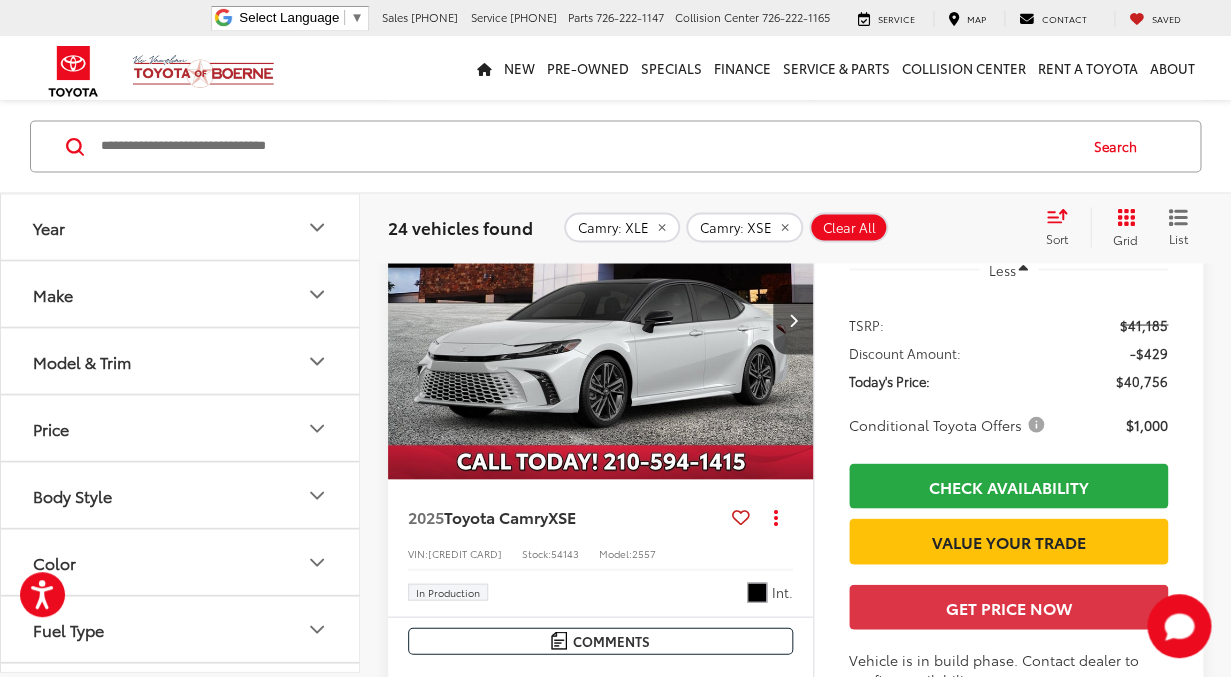 click at bounding box center [601, 319] 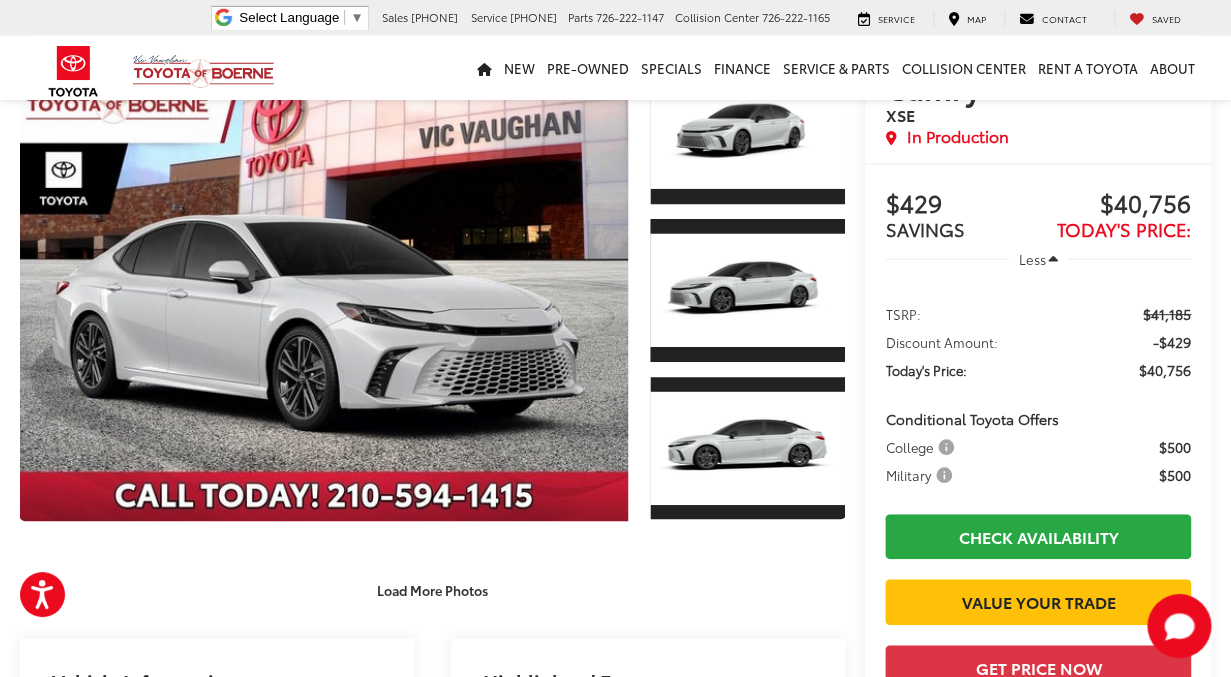 scroll, scrollTop: 119, scrollLeft: 0, axis: vertical 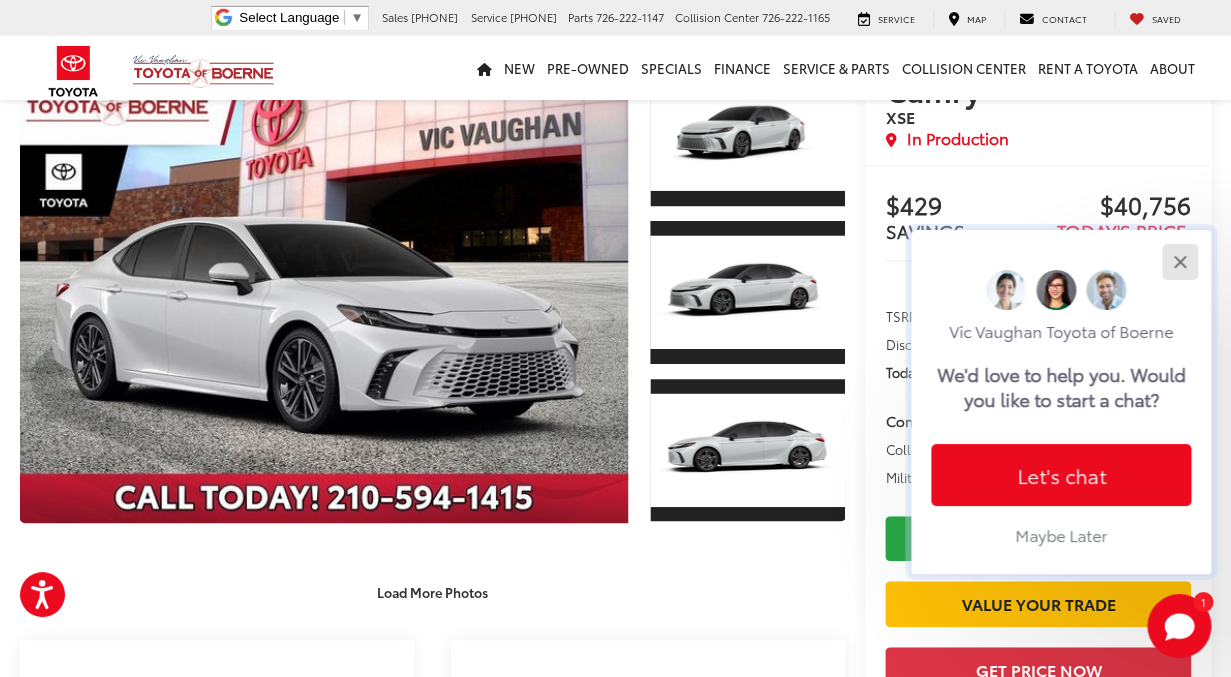 click at bounding box center (1179, 261) 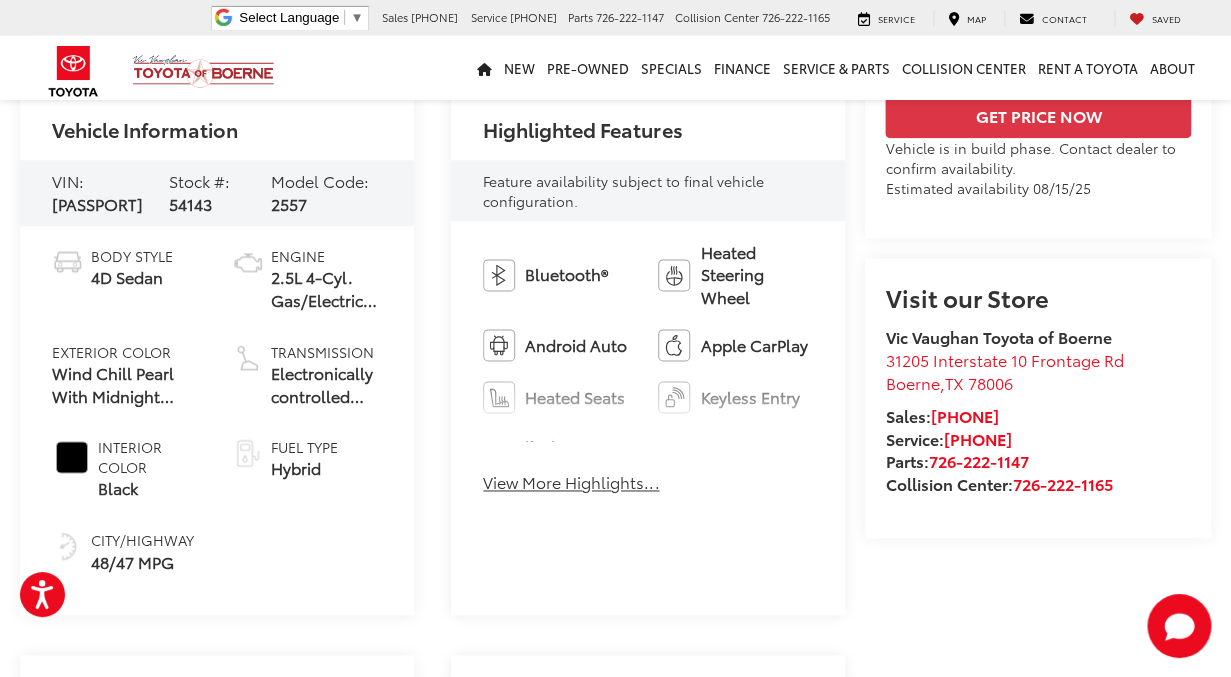 scroll, scrollTop: 724, scrollLeft: 0, axis: vertical 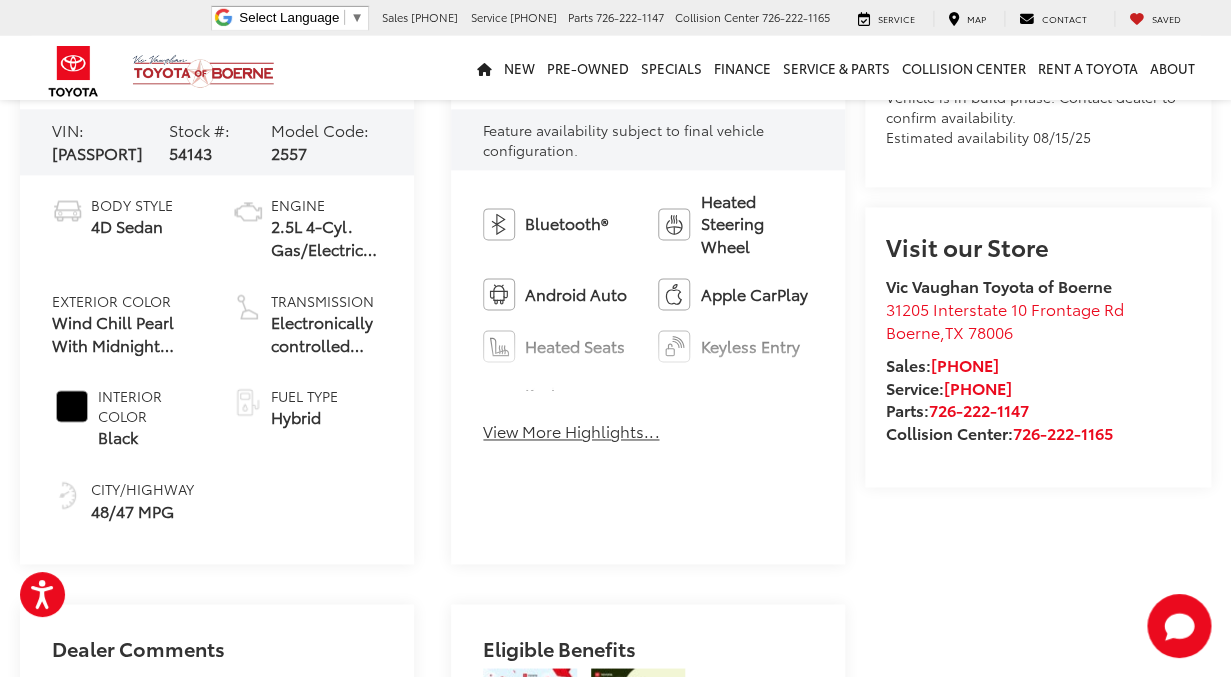 click on "View More Highlights..." at bounding box center (571, 431) 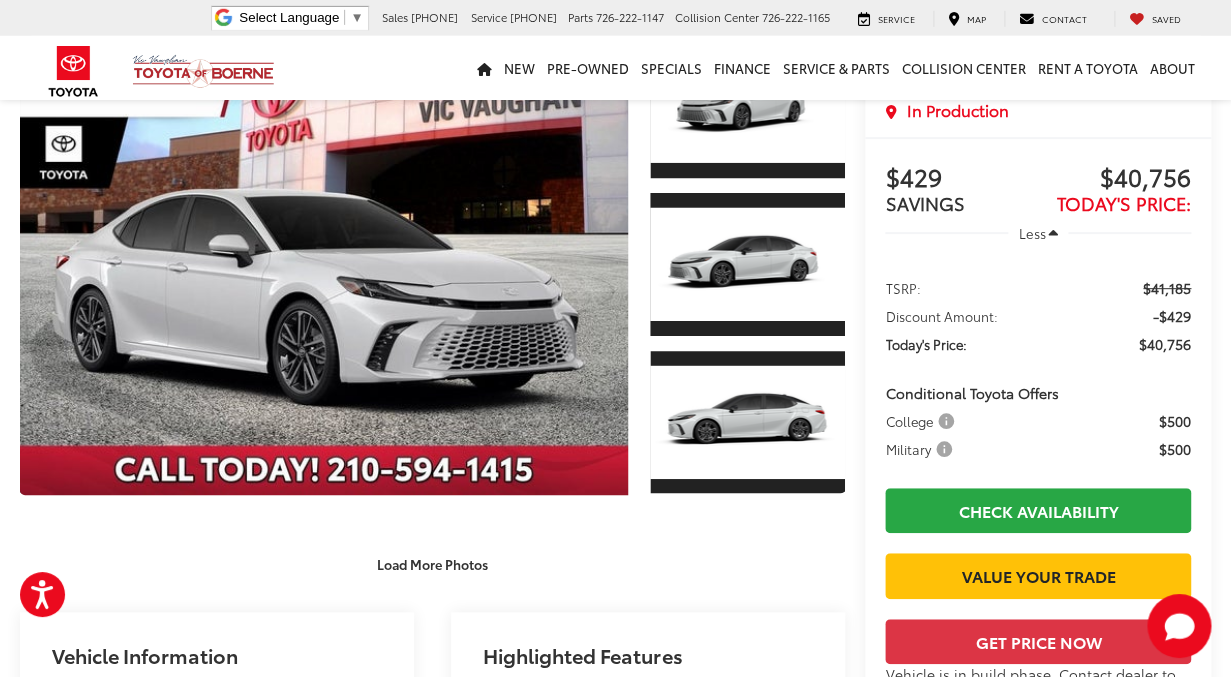 scroll, scrollTop: 141, scrollLeft: 0, axis: vertical 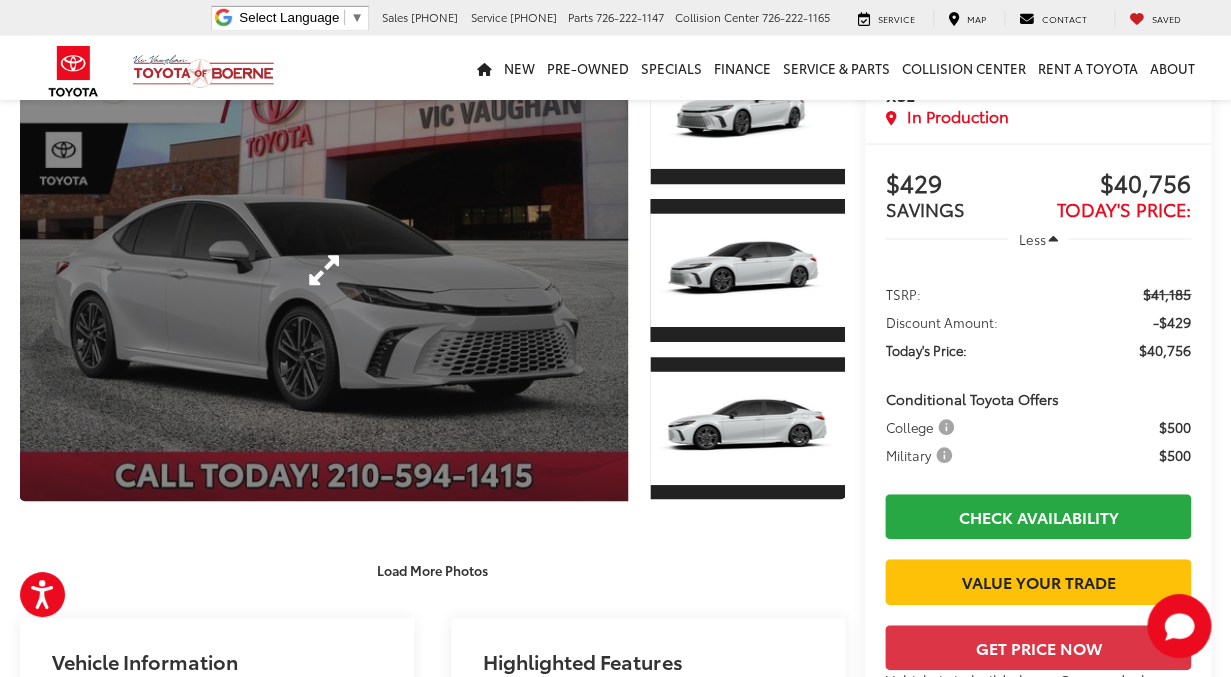 click at bounding box center [324, 270] 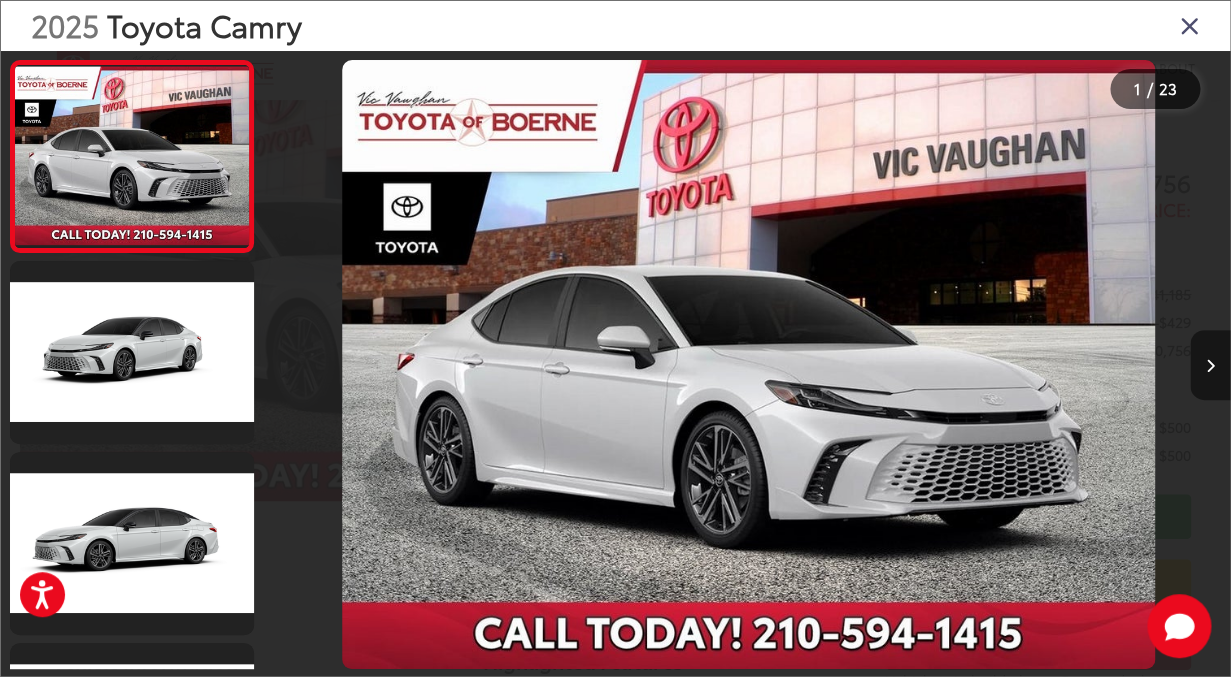 click at bounding box center [1210, 365] 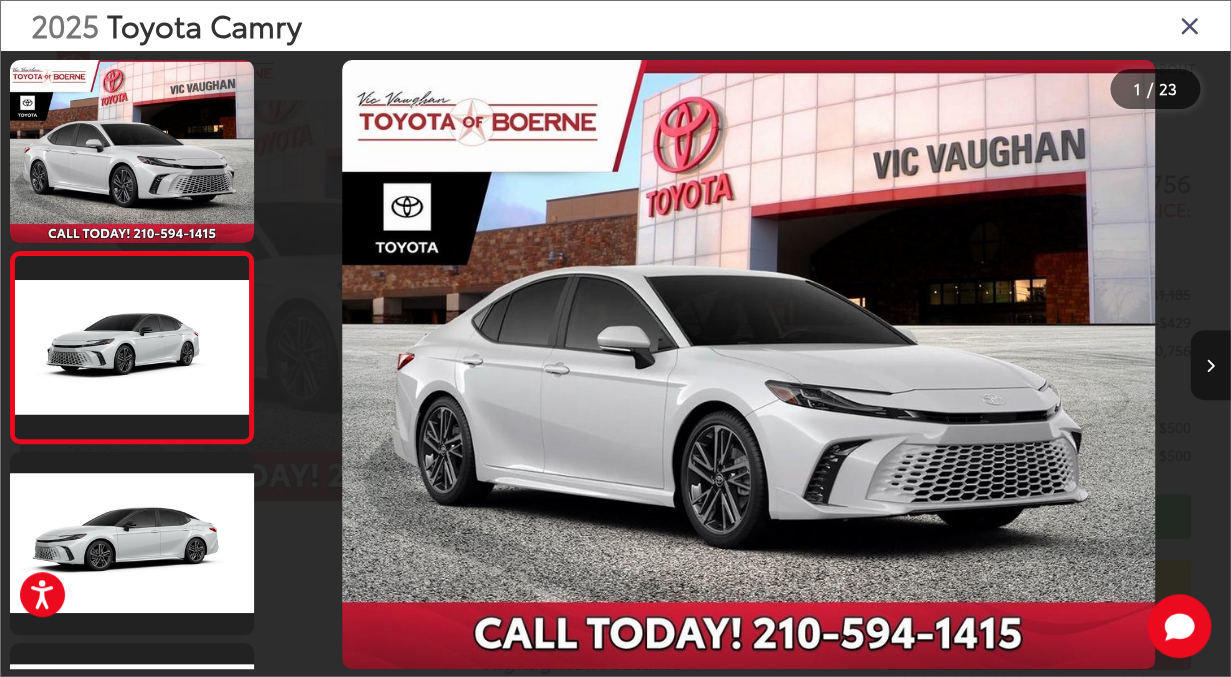 scroll, scrollTop: 0, scrollLeft: 863, axis: horizontal 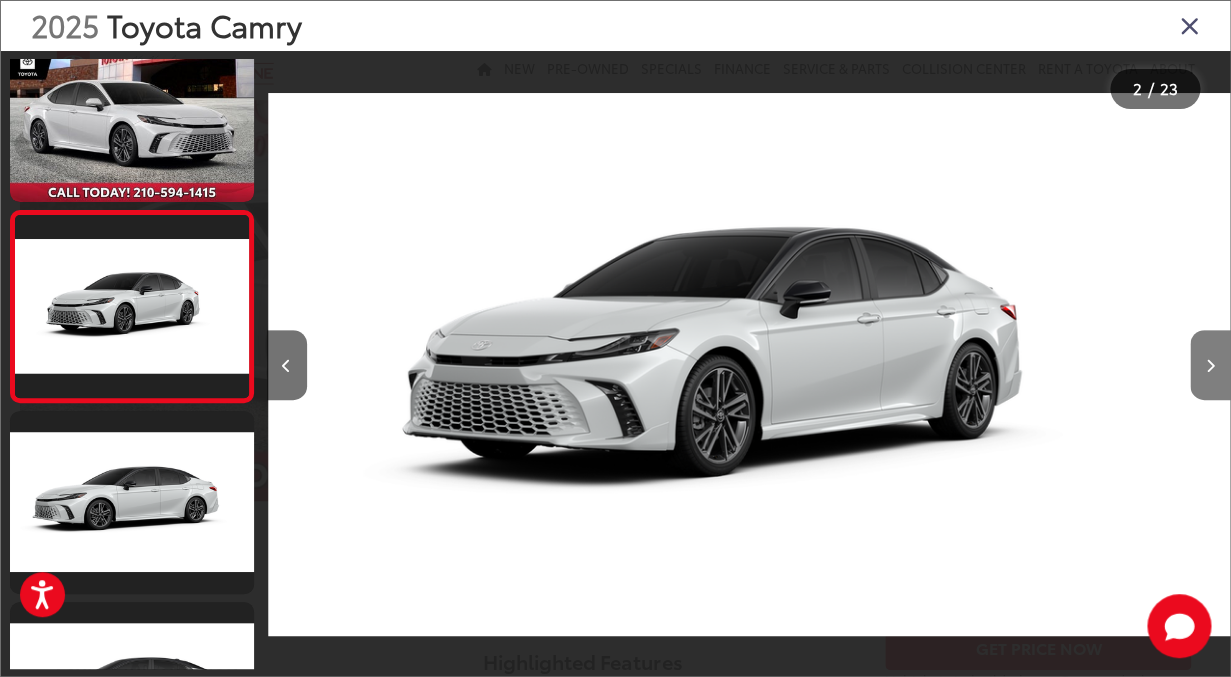 click at bounding box center (1210, 365) 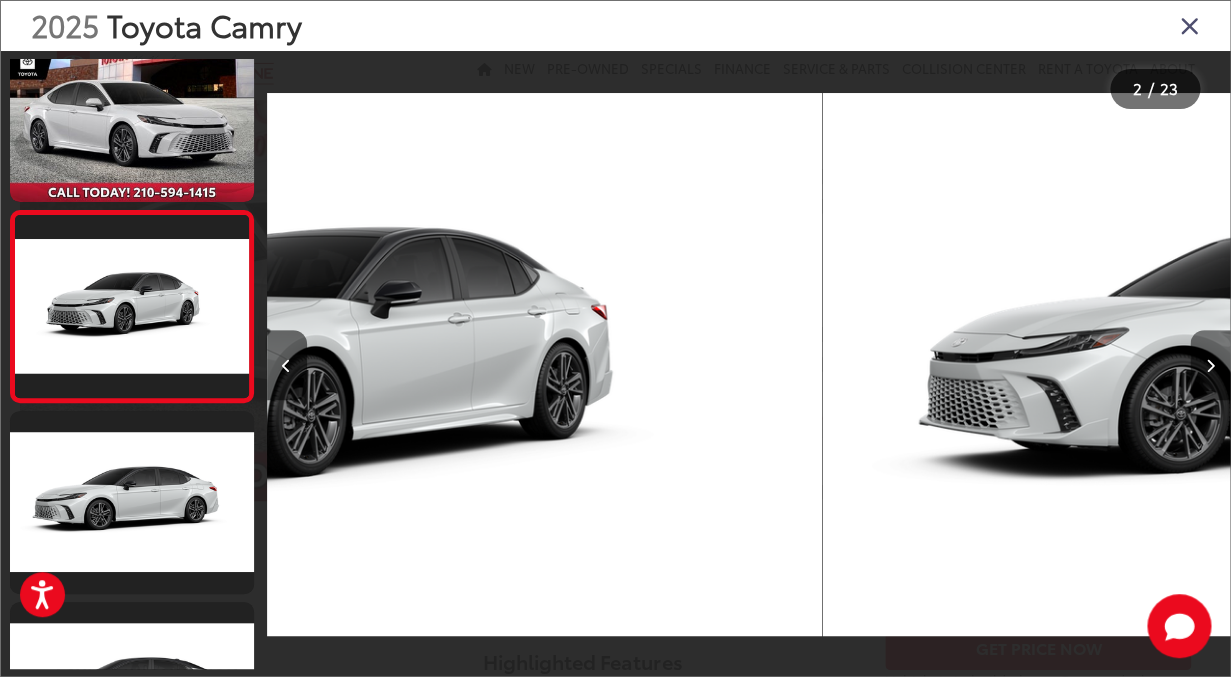 scroll, scrollTop: 158, scrollLeft: 0, axis: vertical 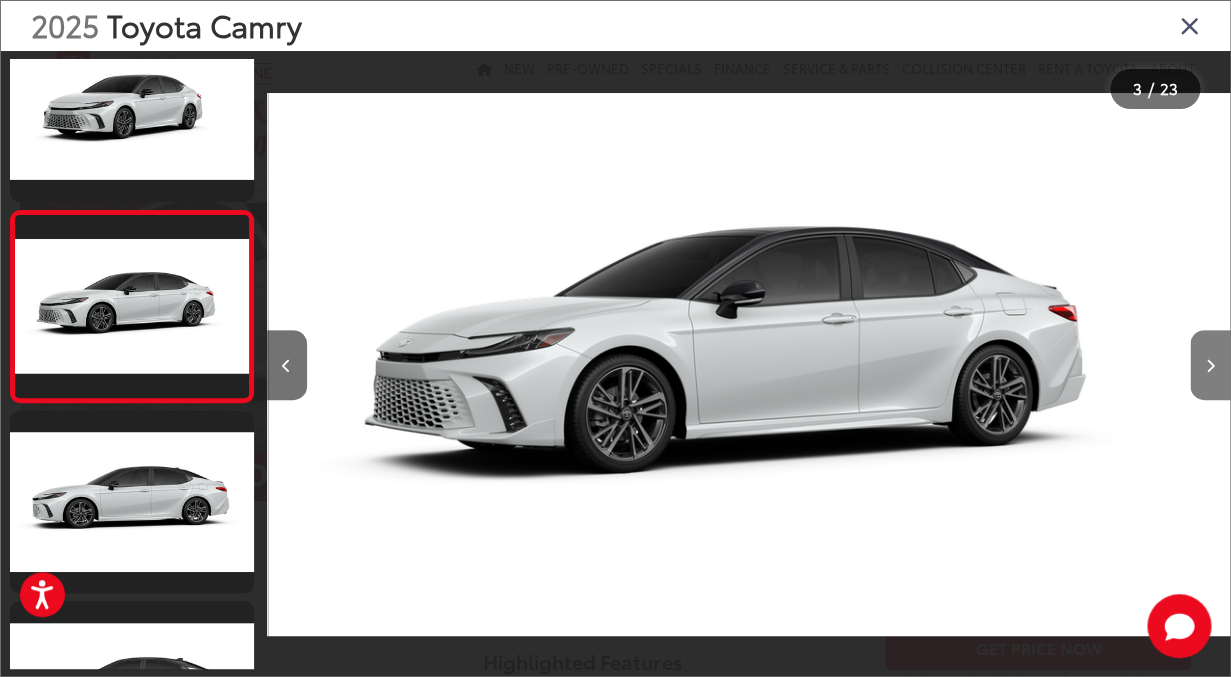 click at bounding box center (1210, 365) 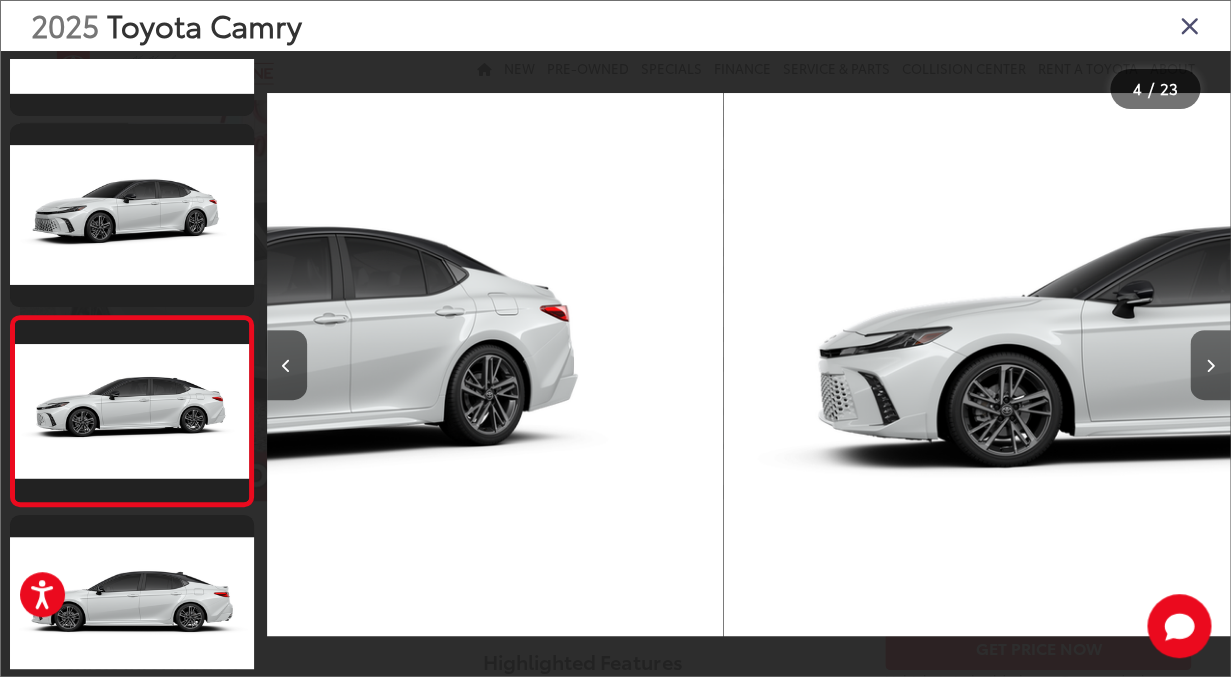scroll, scrollTop: 0, scrollLeft: 2768, axis: horizontal 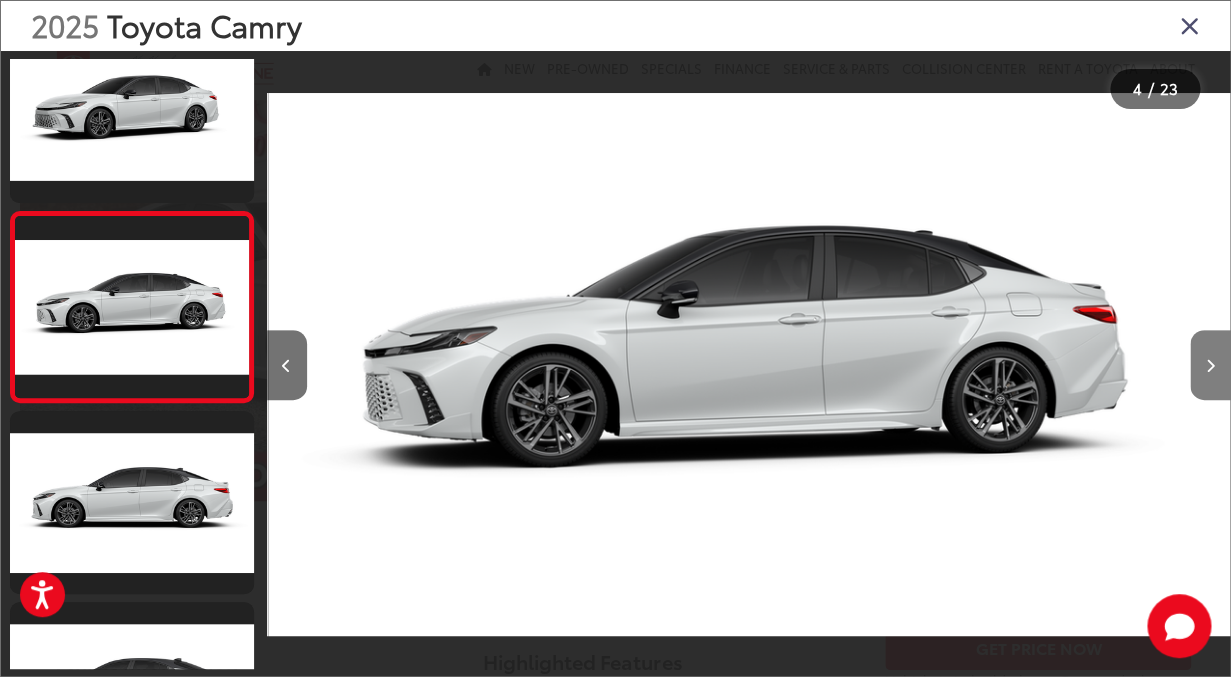 click at bounding box center [1210, 365] 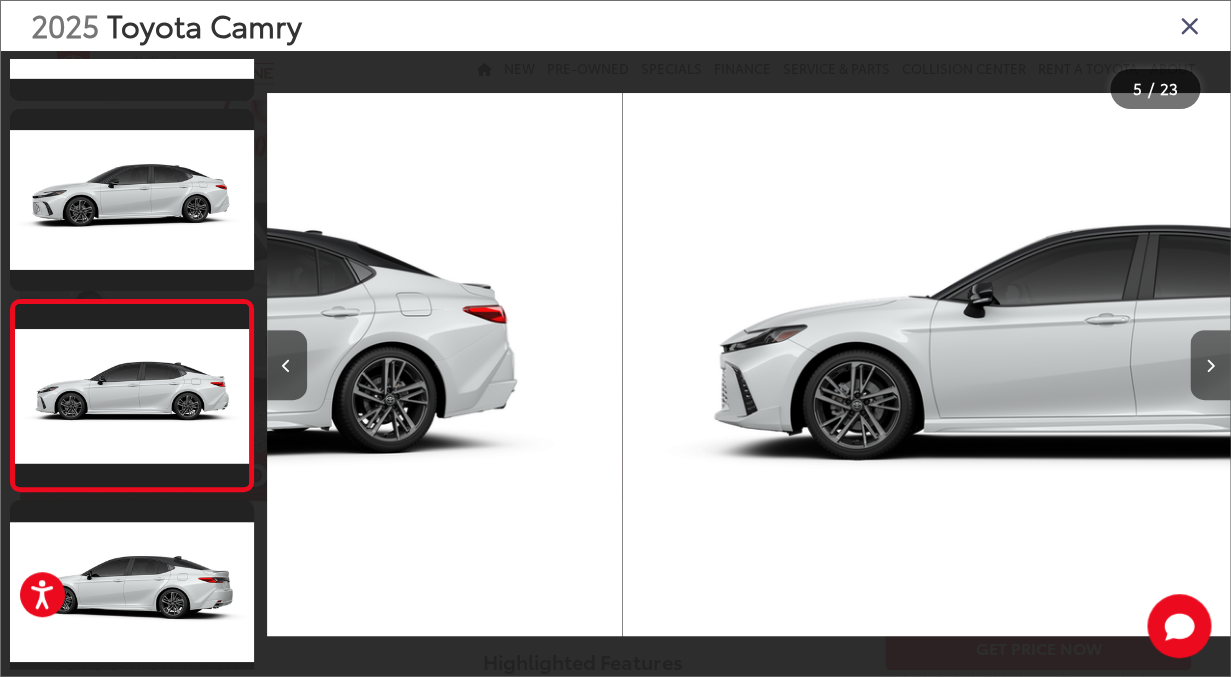 scroll, scrollTop: 578, scrollLeft: 0, axis: vertical 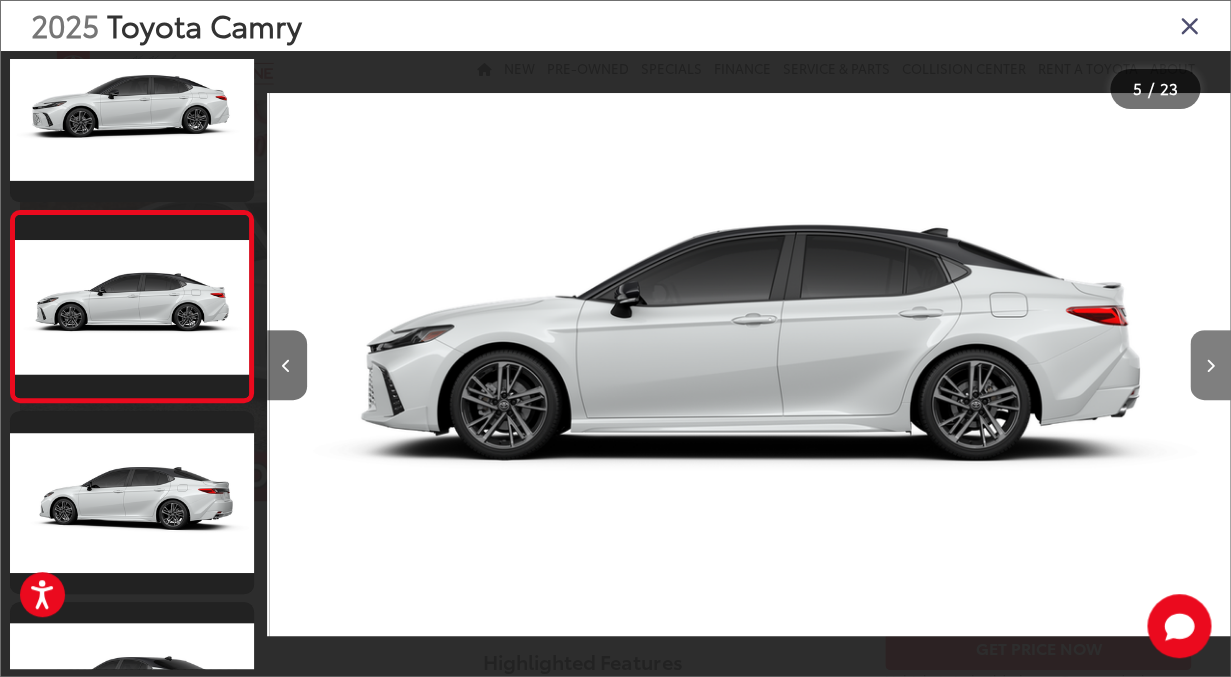 click at bounding box center (1210, 365) 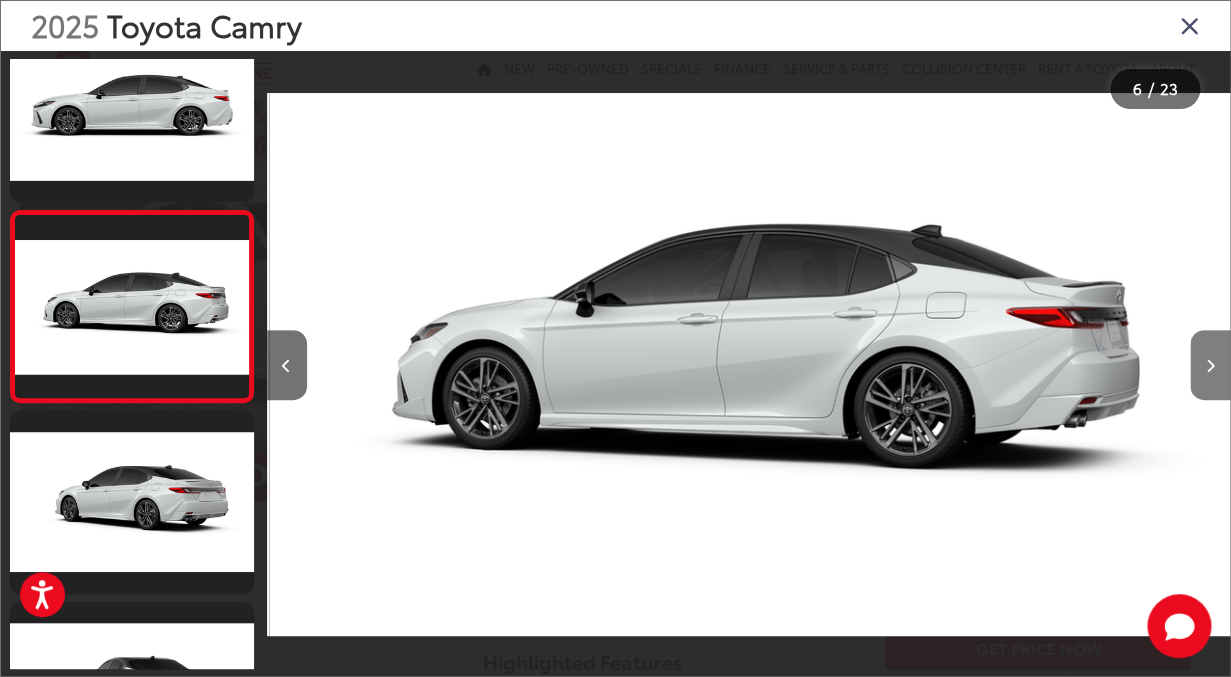 click at bounding box center [1210, 365] 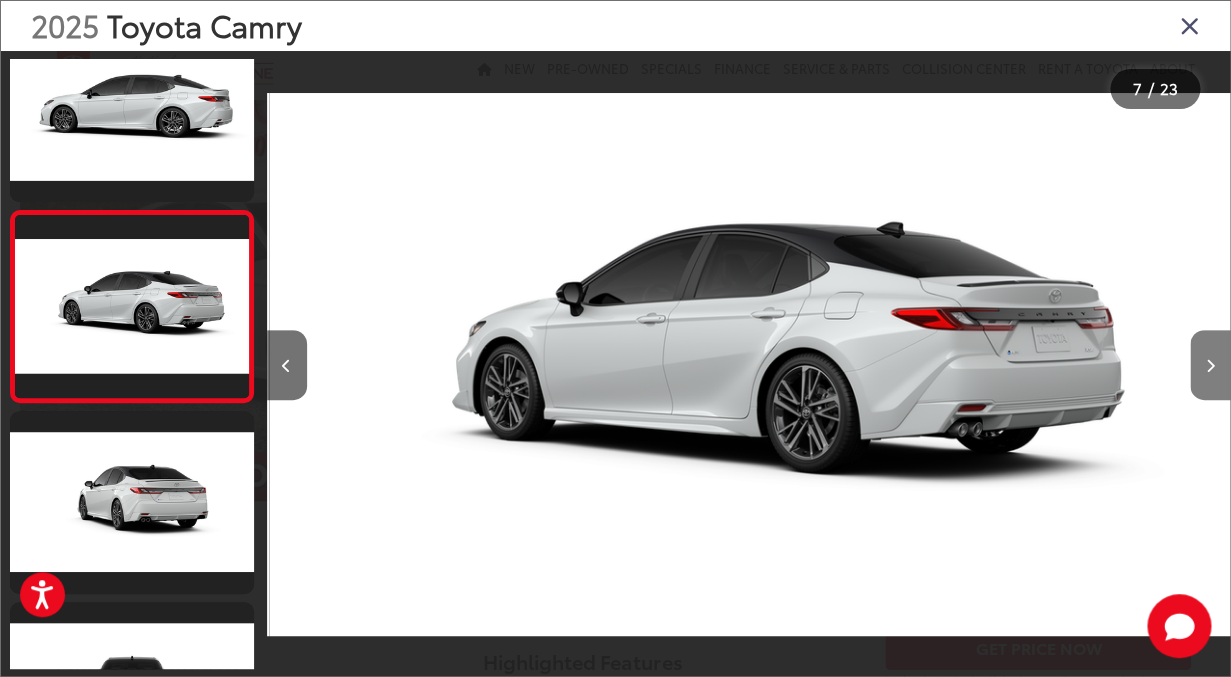 click at bounding box center (1210, 365) 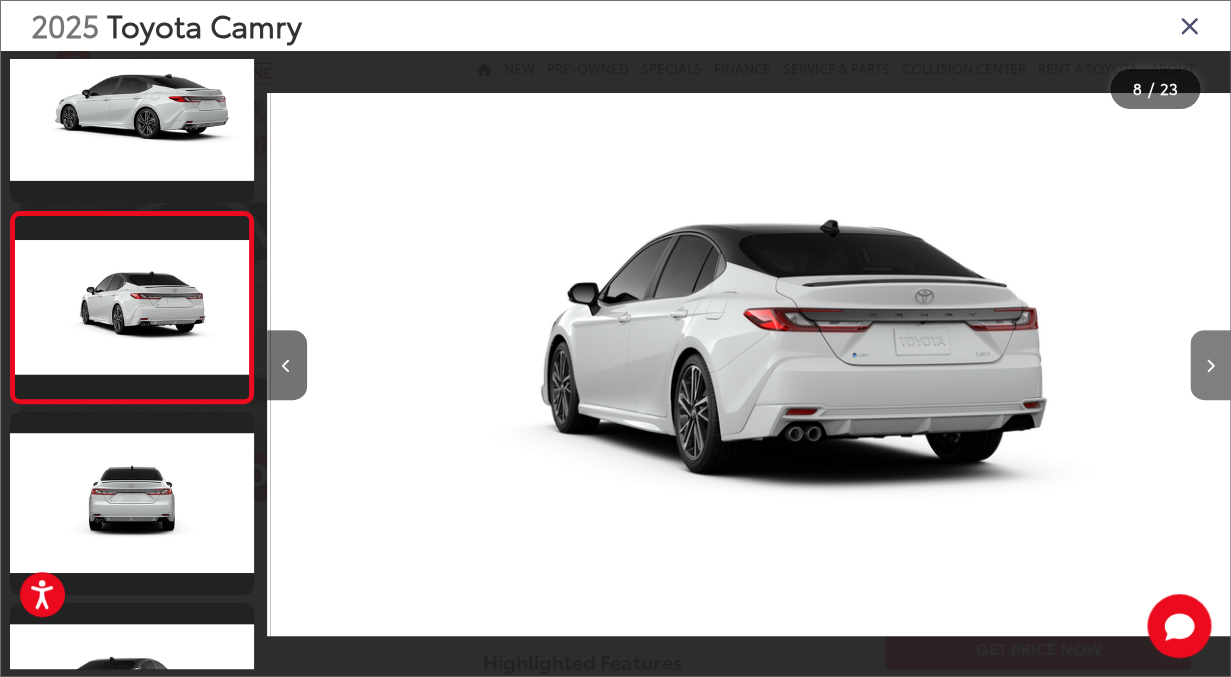 click at bounding box center (1210, 365) 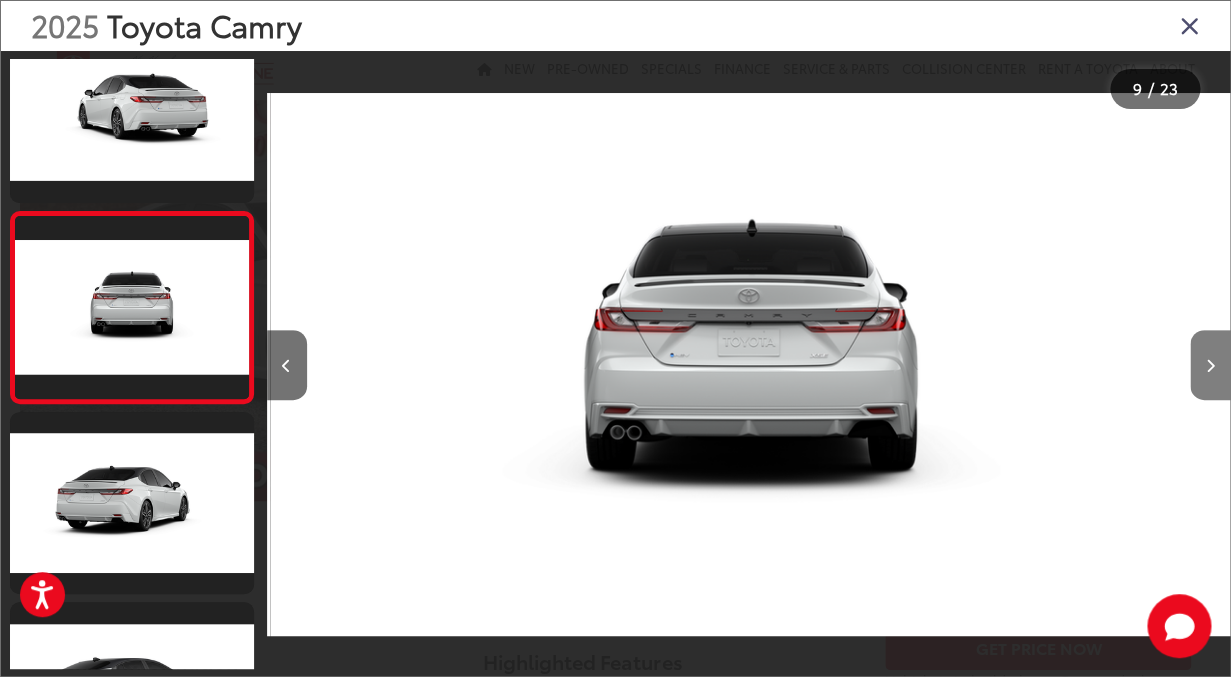 click at bounding box center [1210, 365] 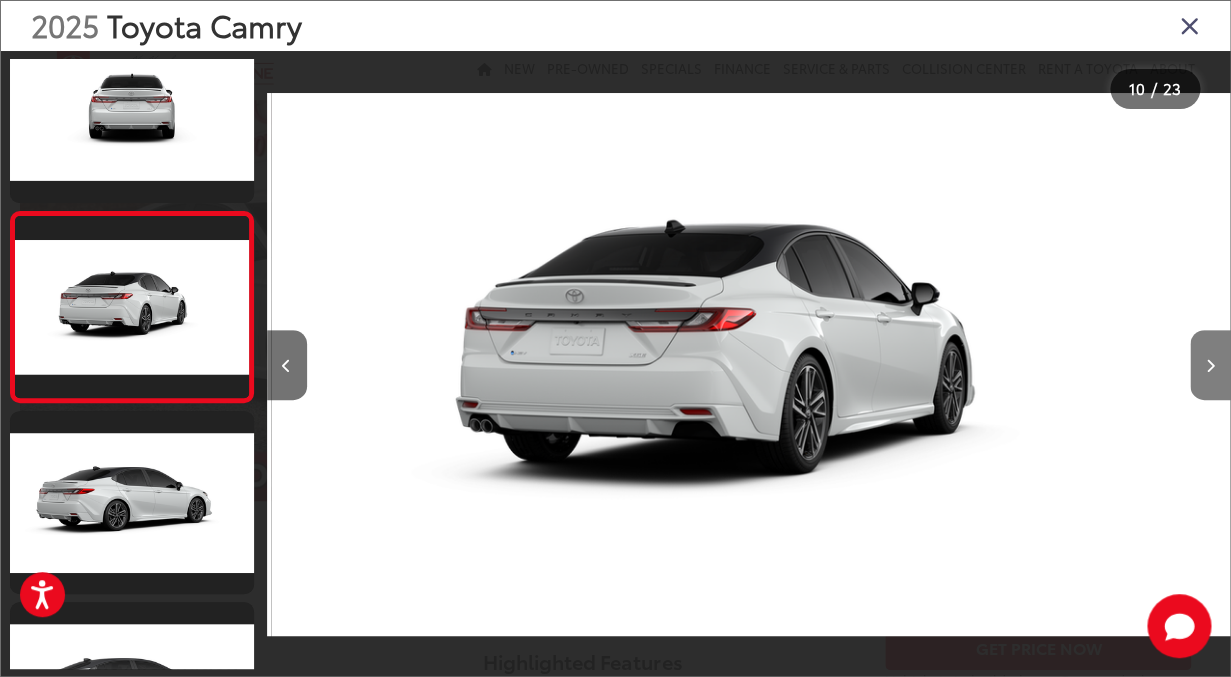 click at bounding box center (1210, 365) 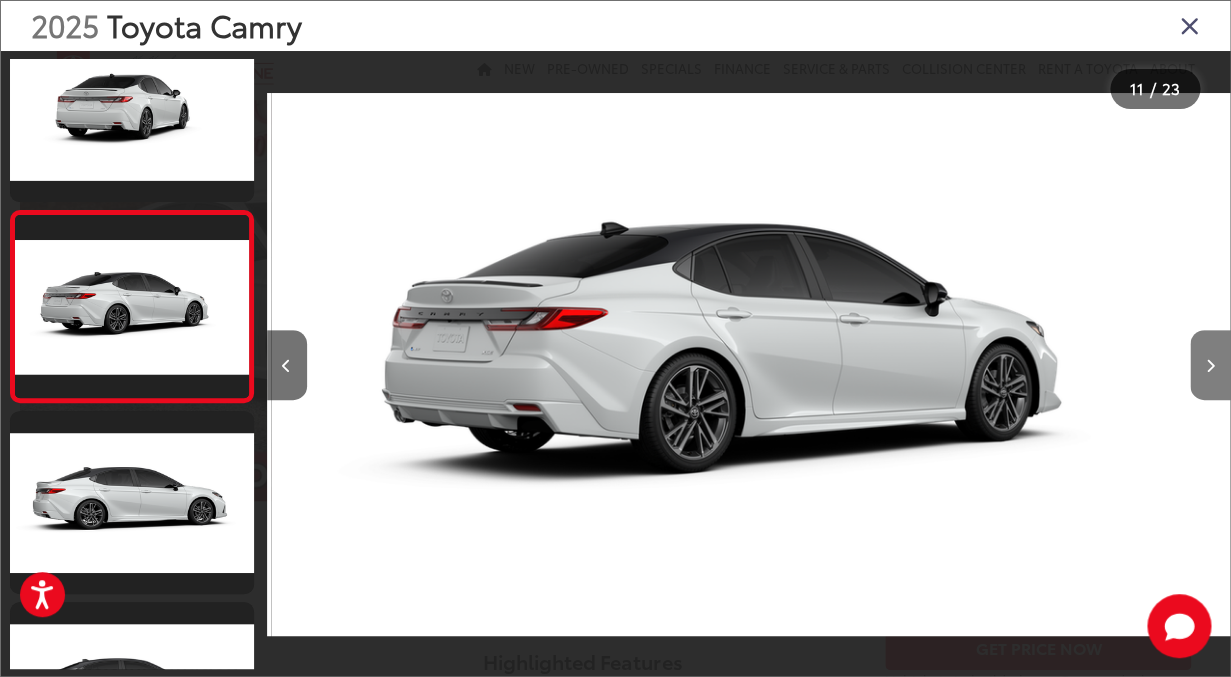 click at bounding box center [1210, 365] 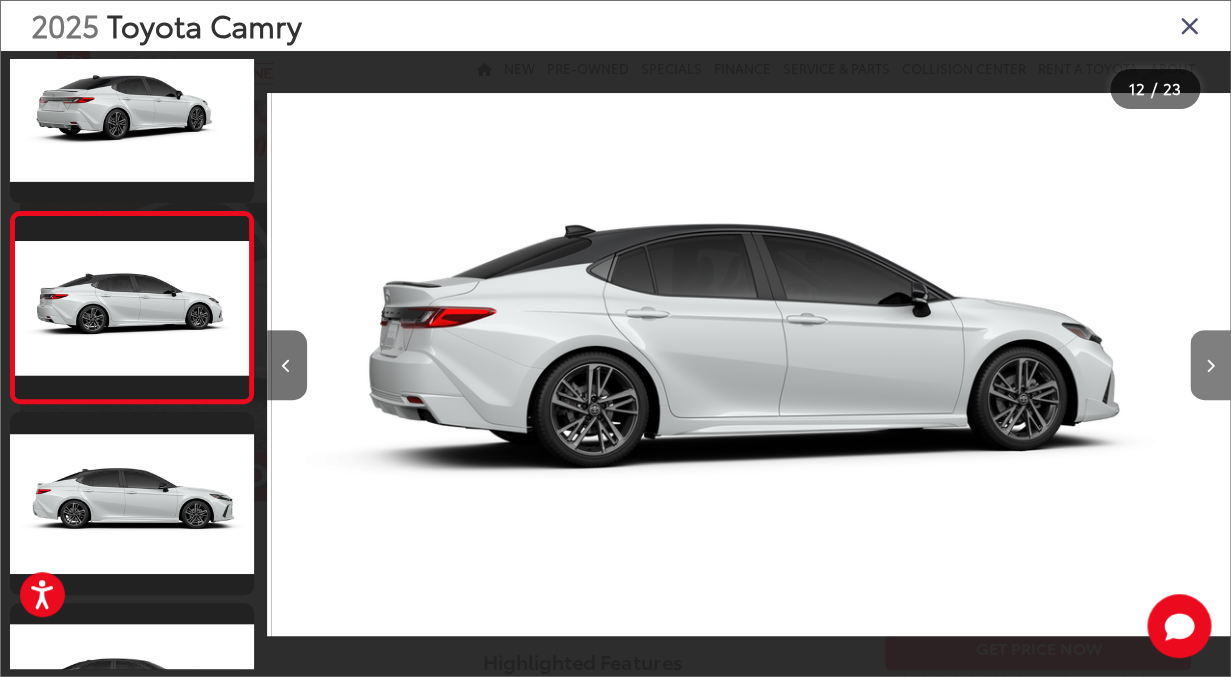 click at bounding box center (1210, 365) 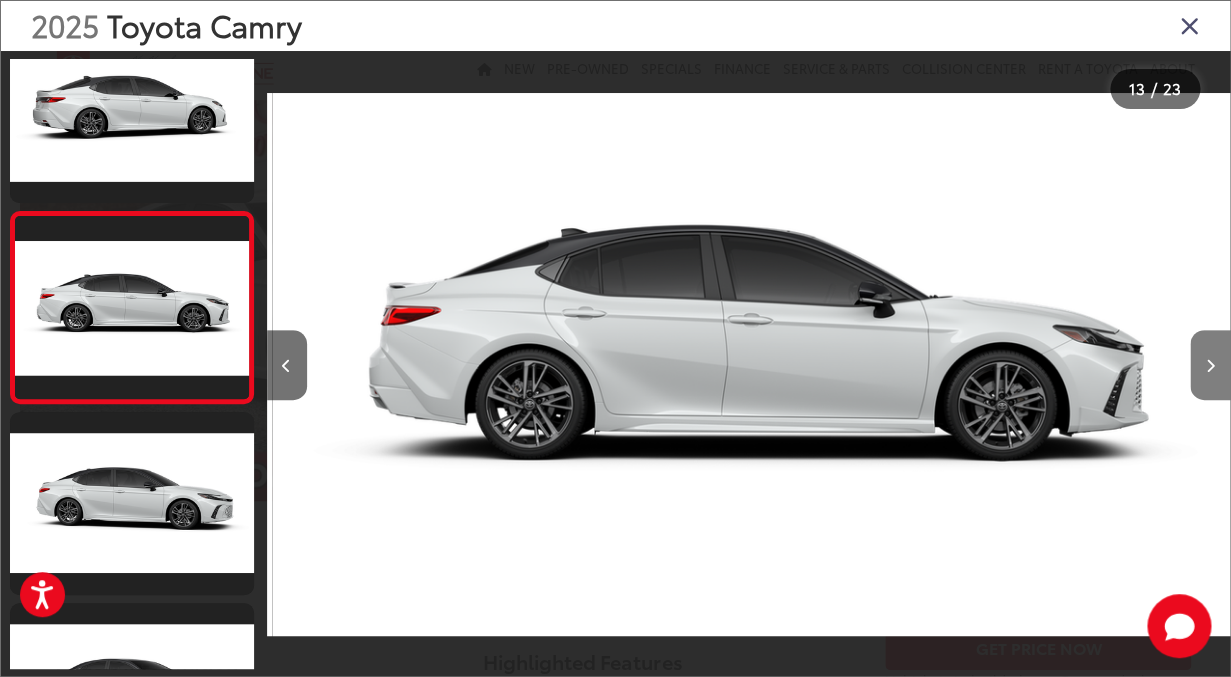 click at bounding box center (1210, 365) 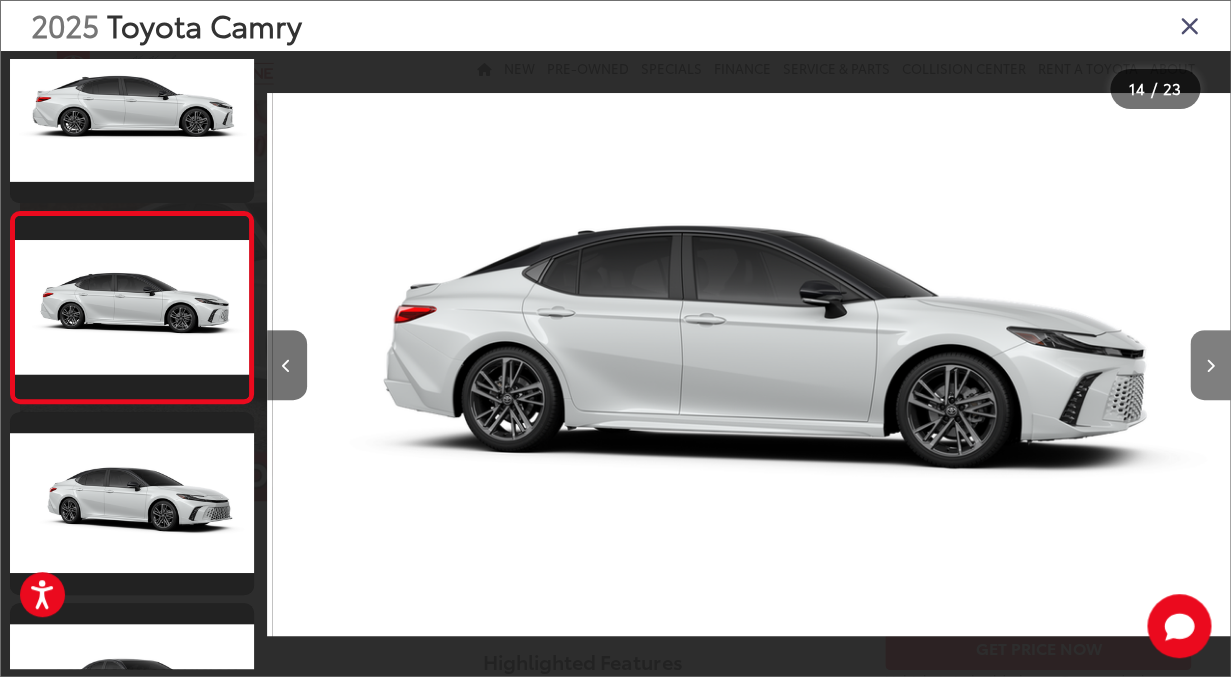 click at bounding box center [1210, 365] 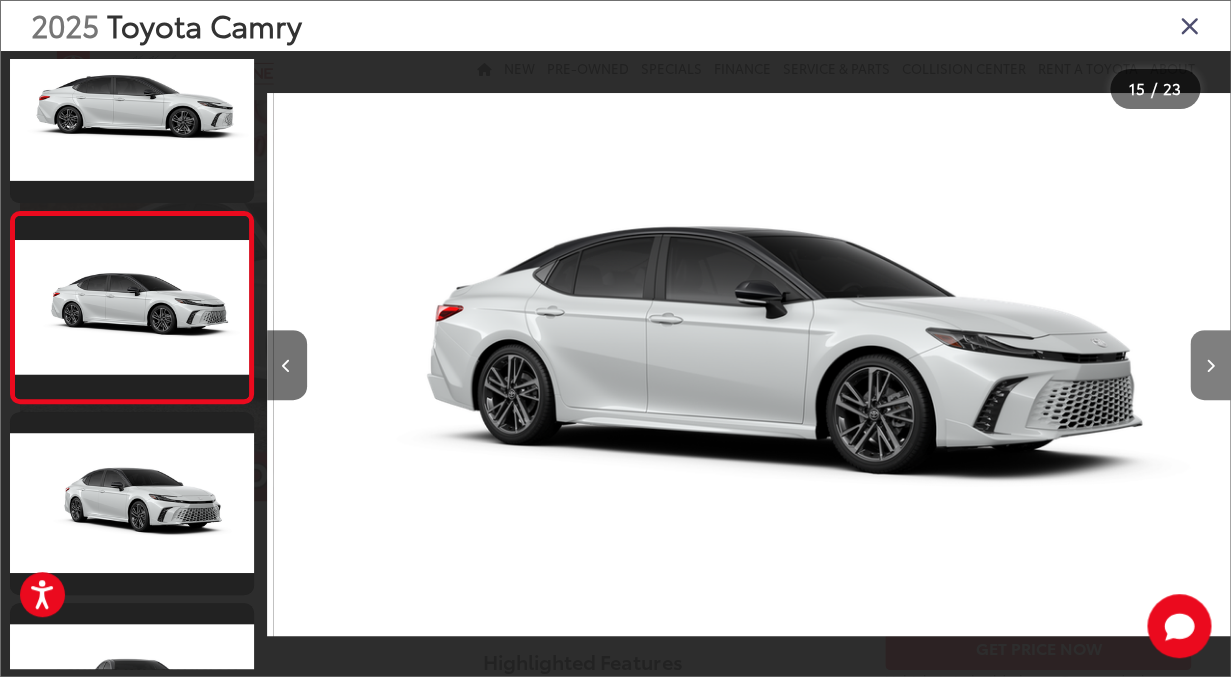 click at bounding box center [1210, 365] 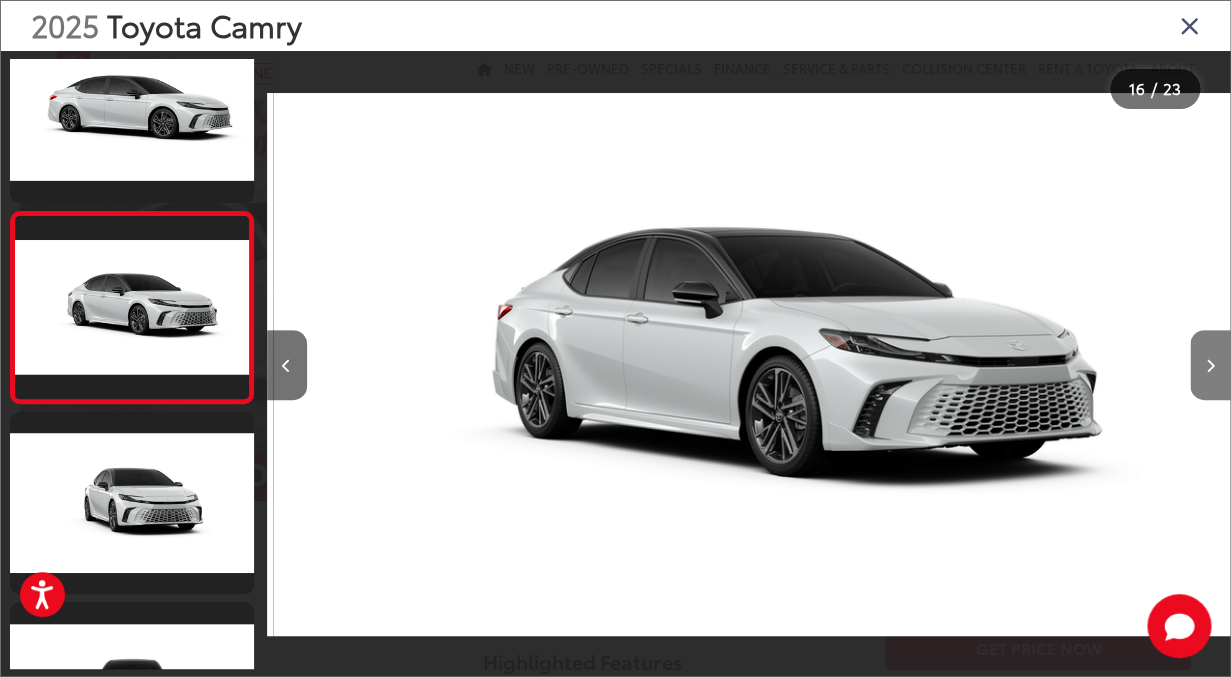 click at bounding box center [1210, 365] 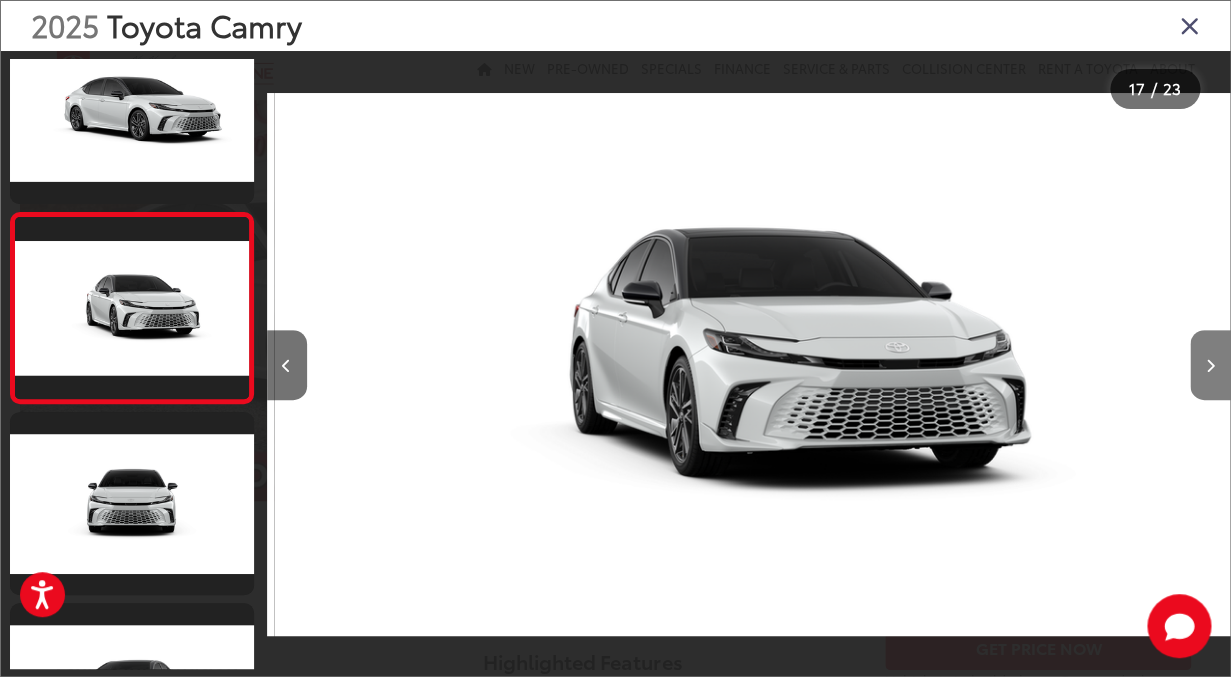 click at bounding box center (1210, 365) 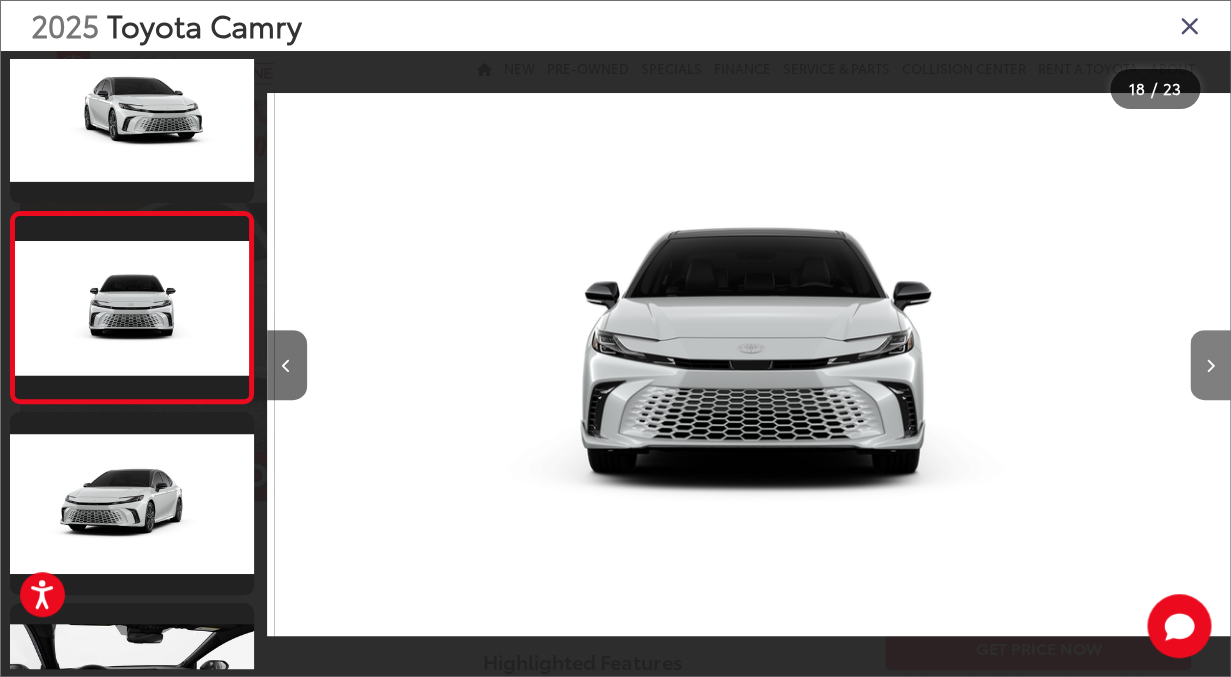 click at bounding box center [1210, 365] 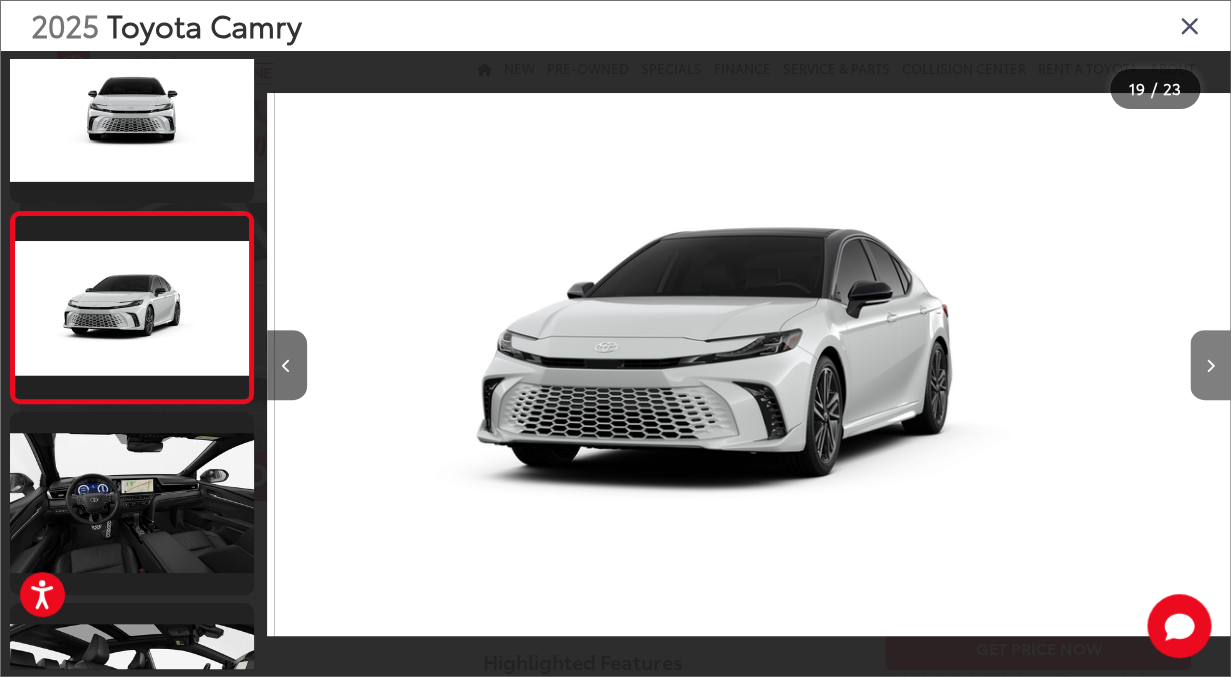 click at bounding box center [1210, 365] 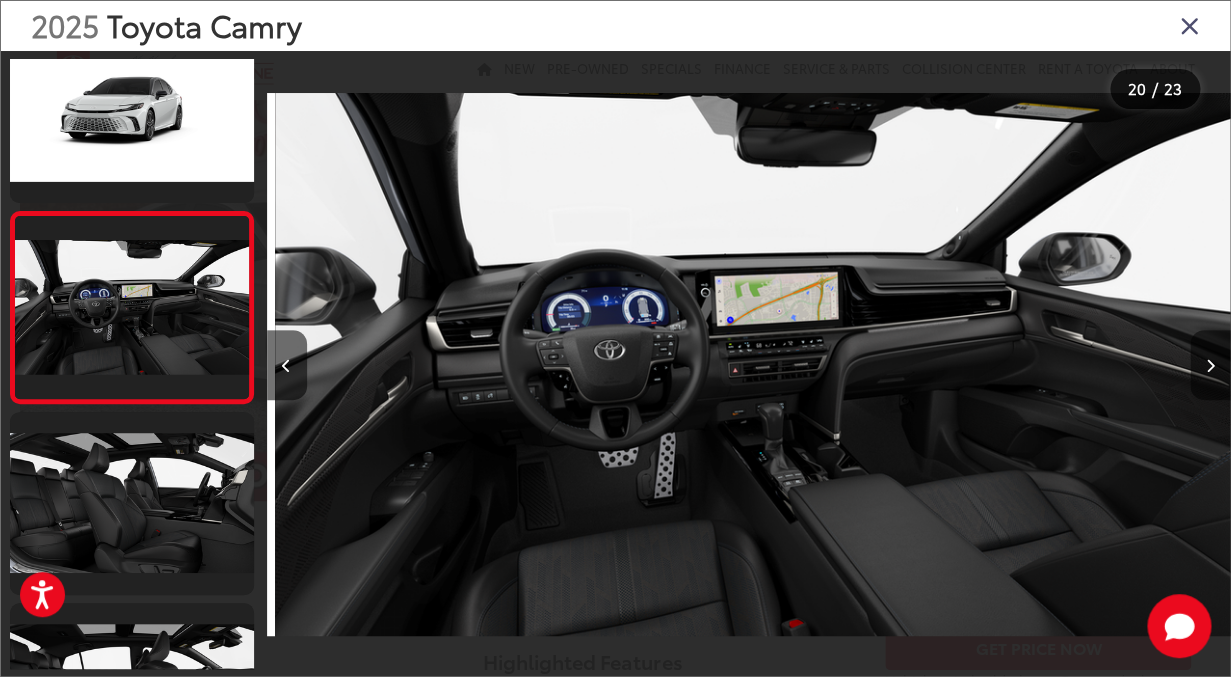 click at bounding box center (1210, 365) 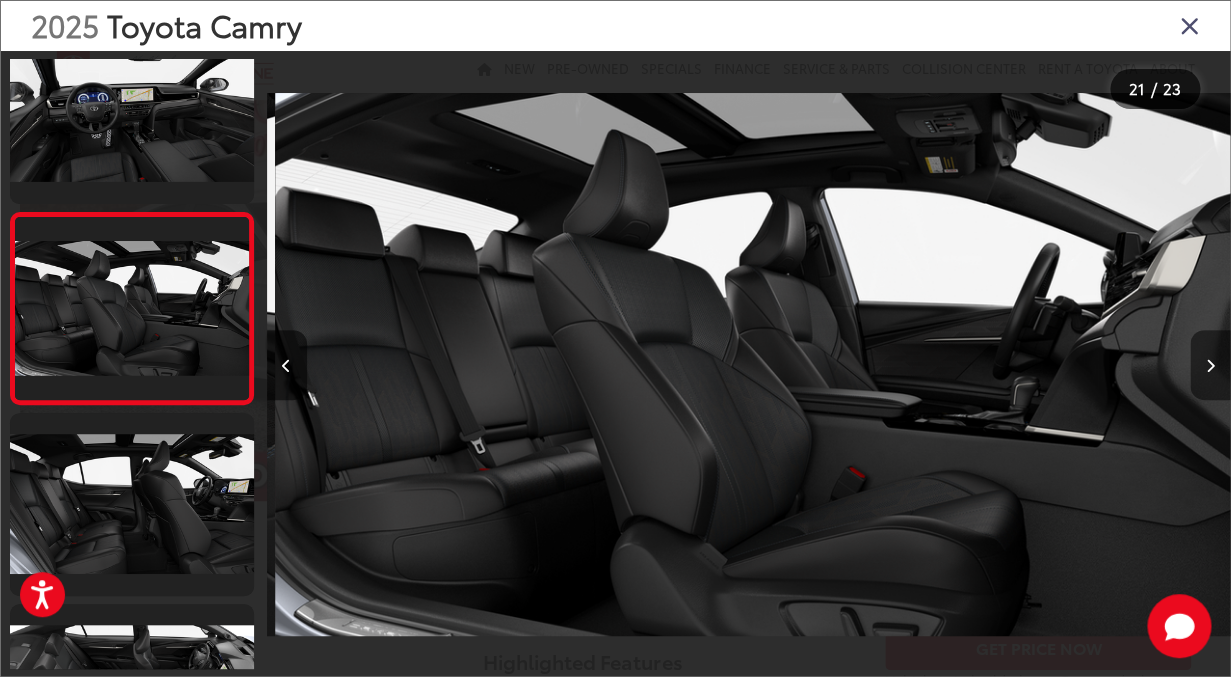 click at bounding box center (1210, 365) 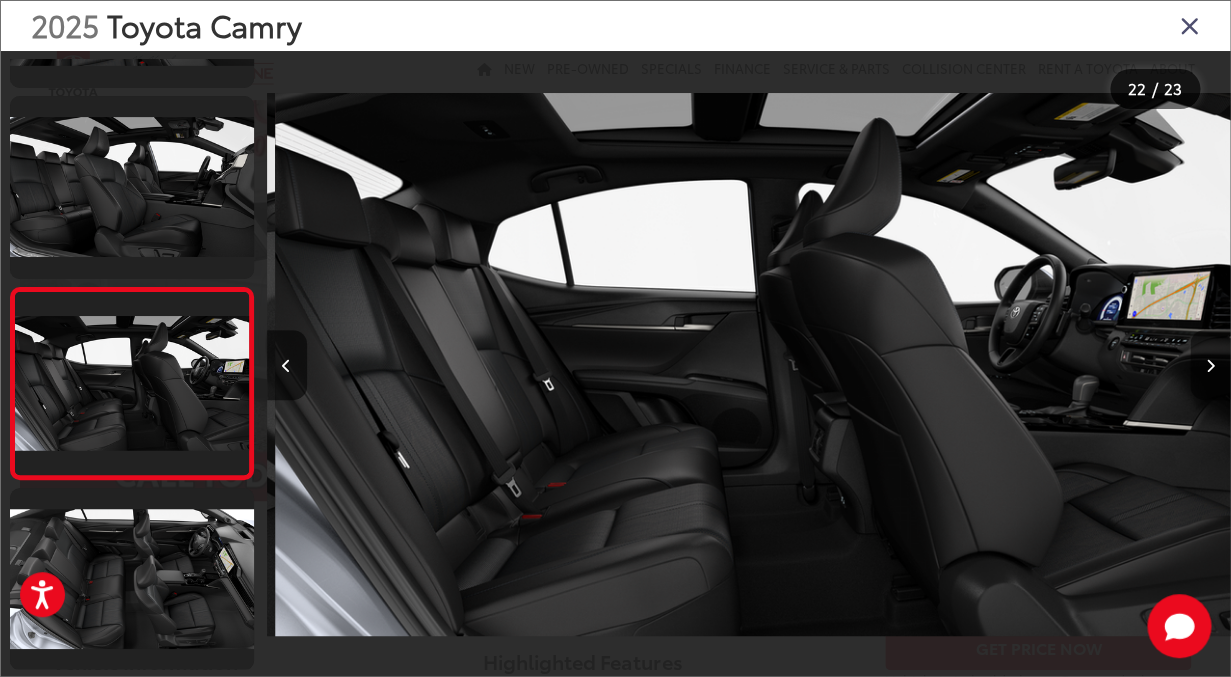 click at bounding box center (1210, 365) 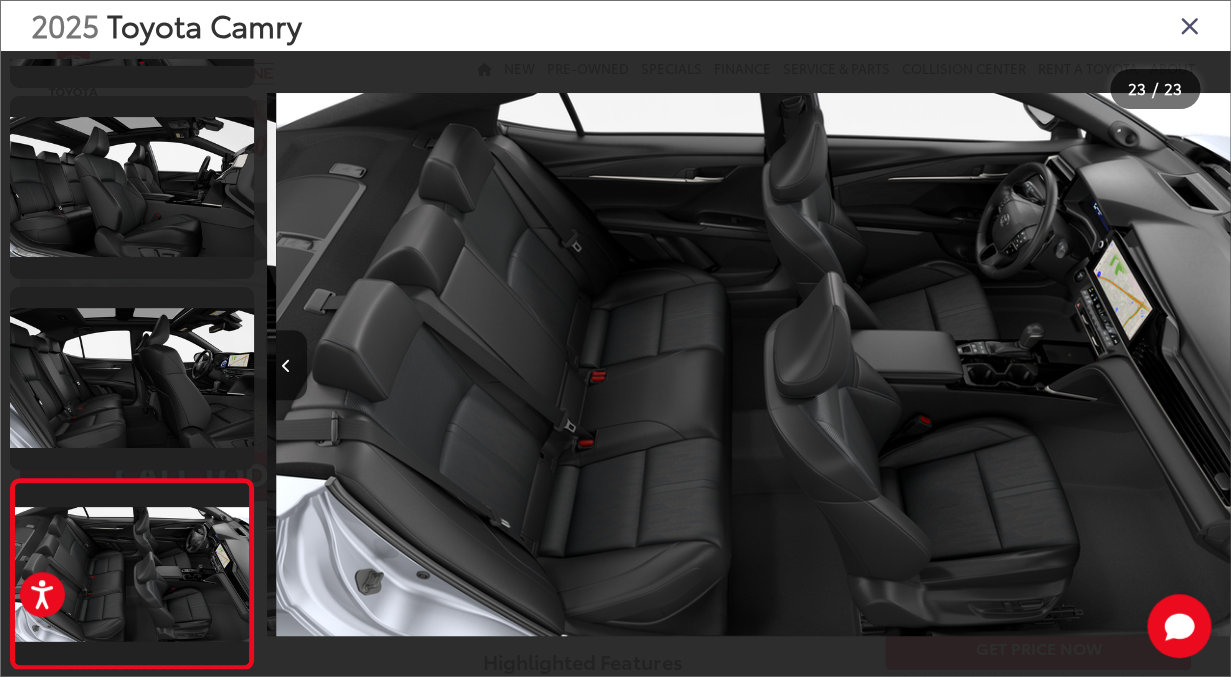 click at bounding box center [1109, 364] 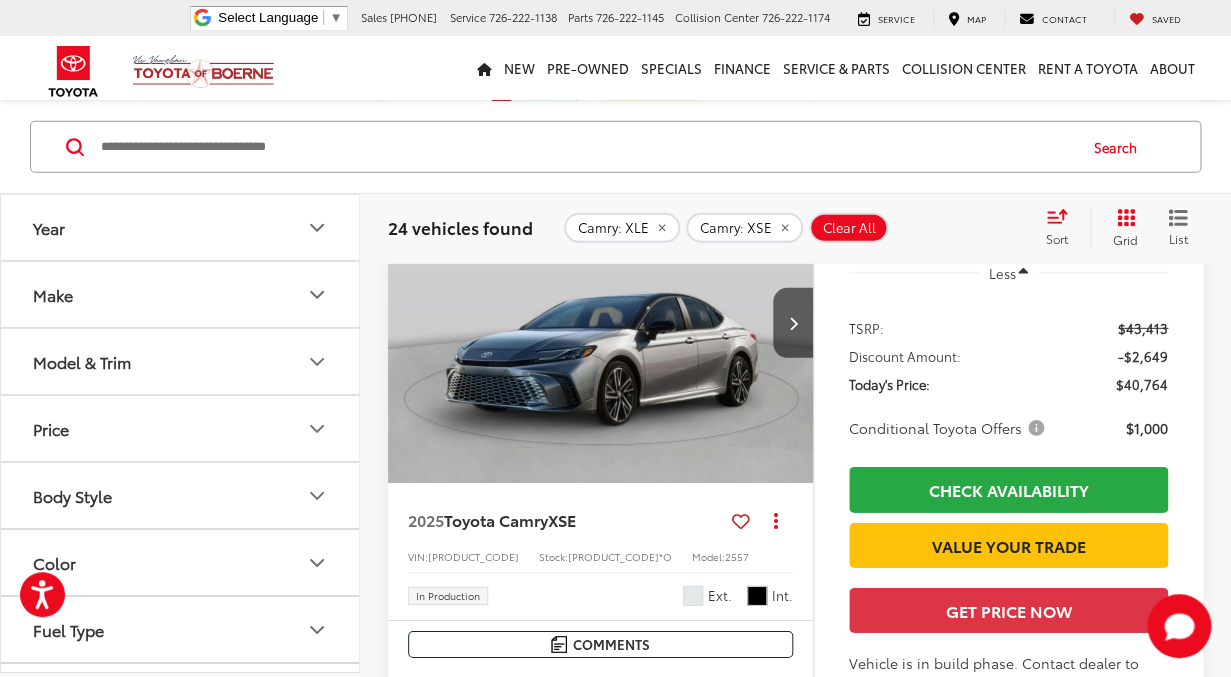 scroll, scrollTop: 1701, scrollLeft: 0, axis: vertical 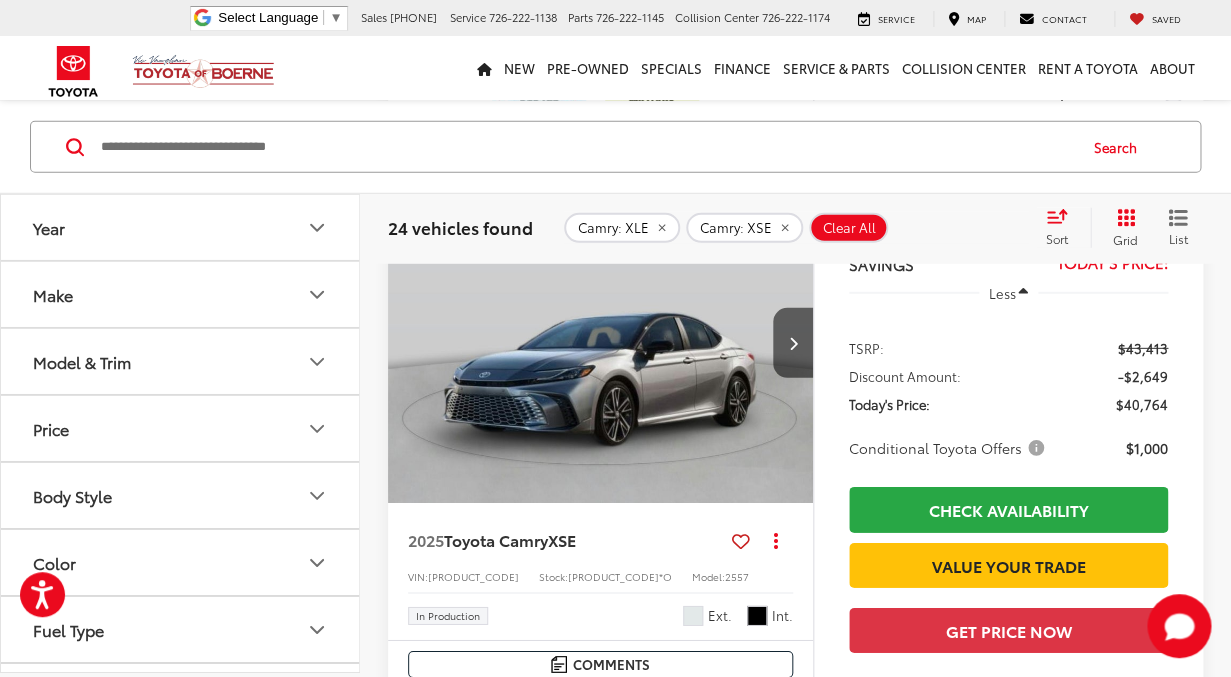 click at bounding box center [599, 343] 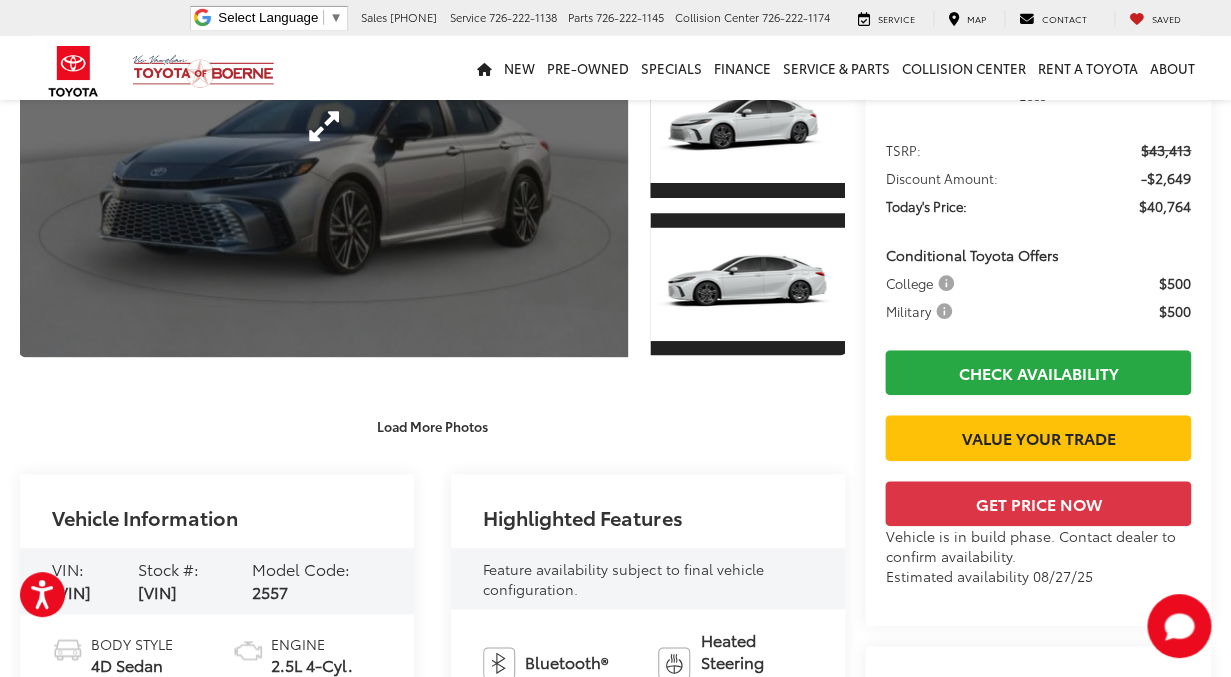 scroll, scrollTop: 281, scrollLeft: 0, axis: vertical 